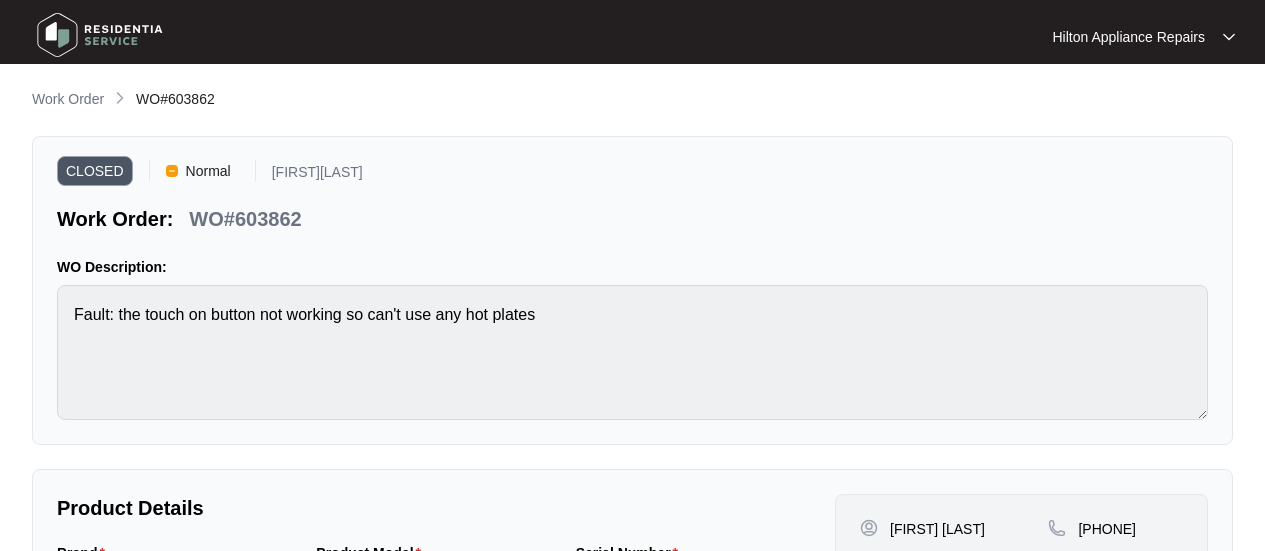 scroll, scrollTop: 0, scrollLeft: 0, axis: both 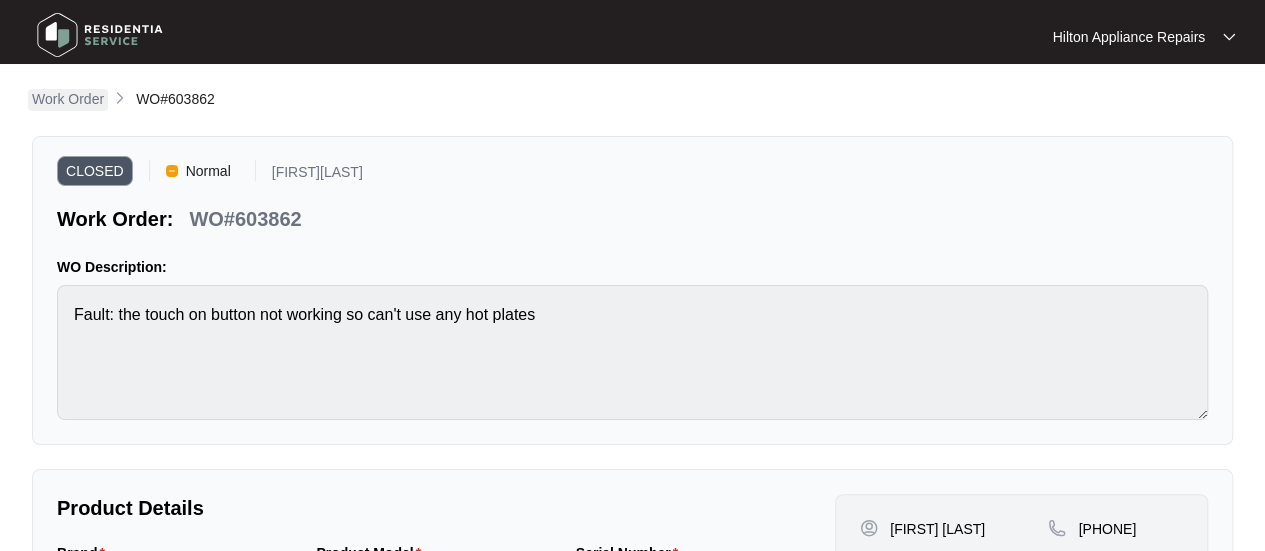 click on "Work Order" at bounding box center [68, 99] 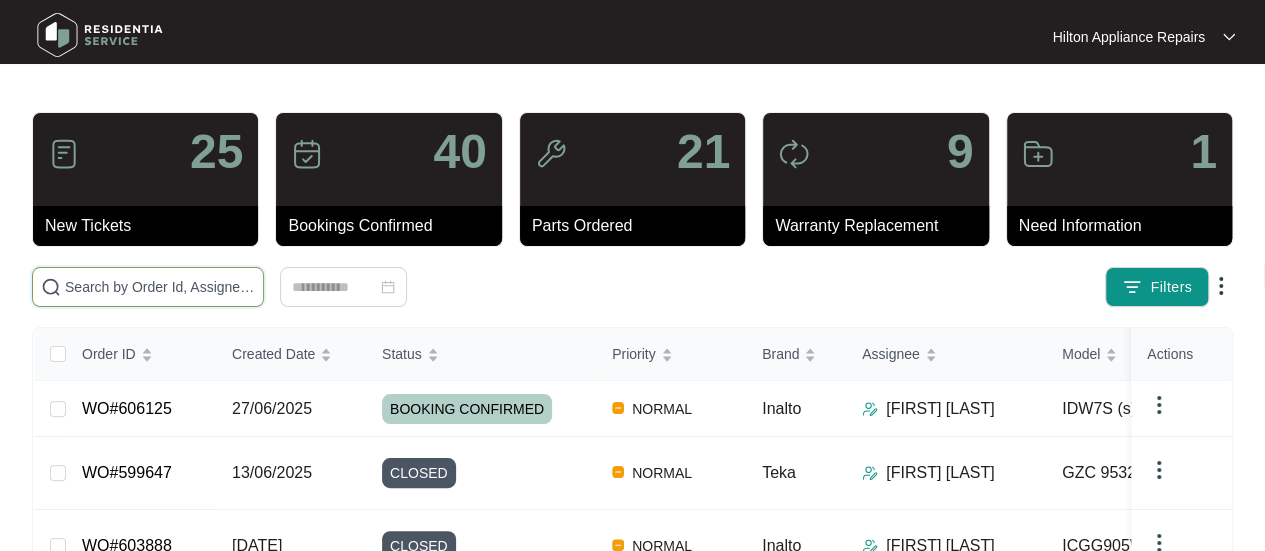click at bounding box center (160, 287) 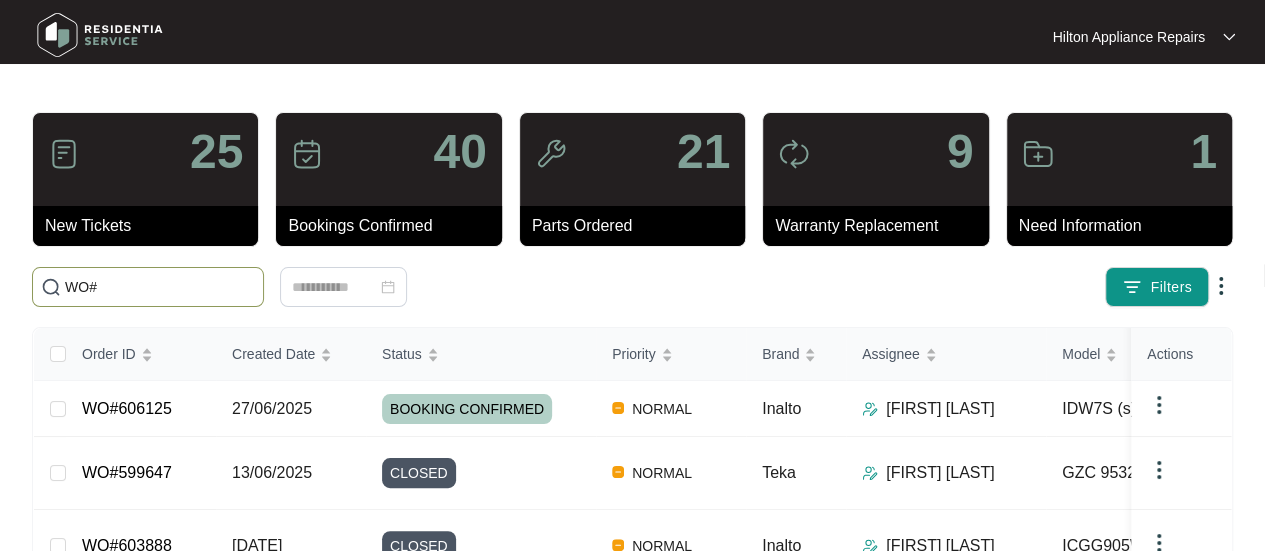 paste on "614447" 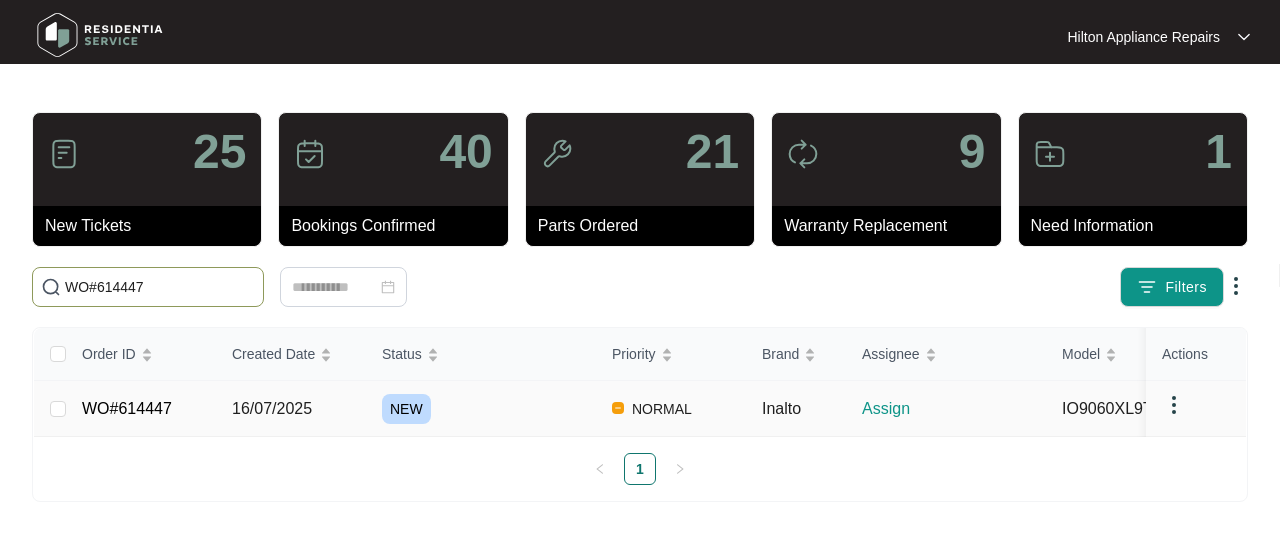 type on "WO#614447" 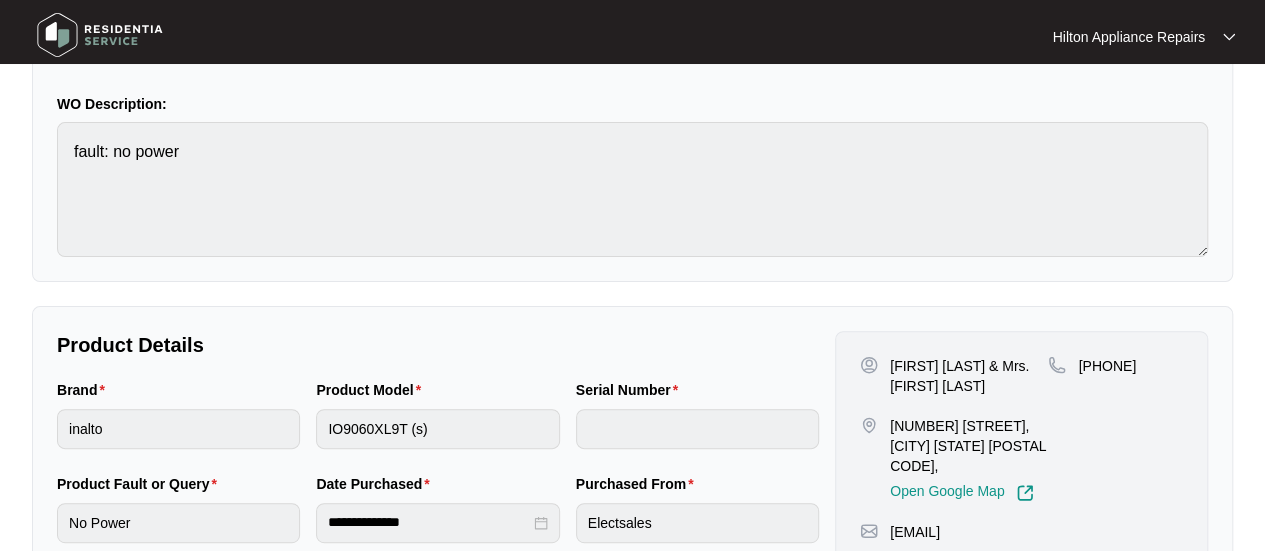 scroll, scrollTop: 233, scrollLeft: 0, axis: vertical 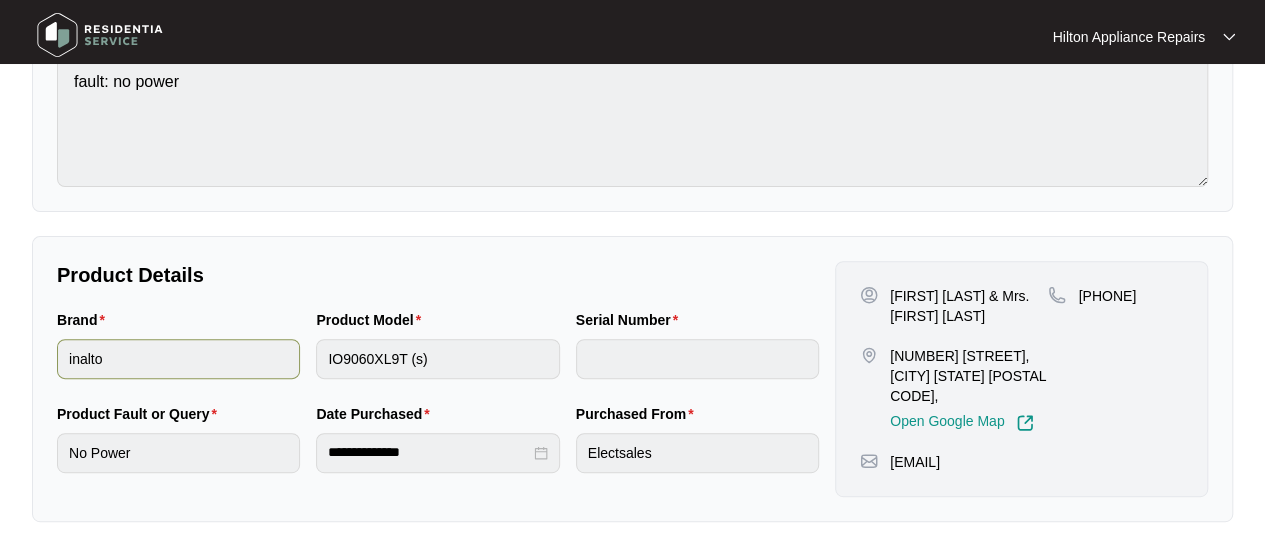 click on "Brand inalto Product Model IO9060XL9T (s) Serial Number" at bounding box center (438, 356) 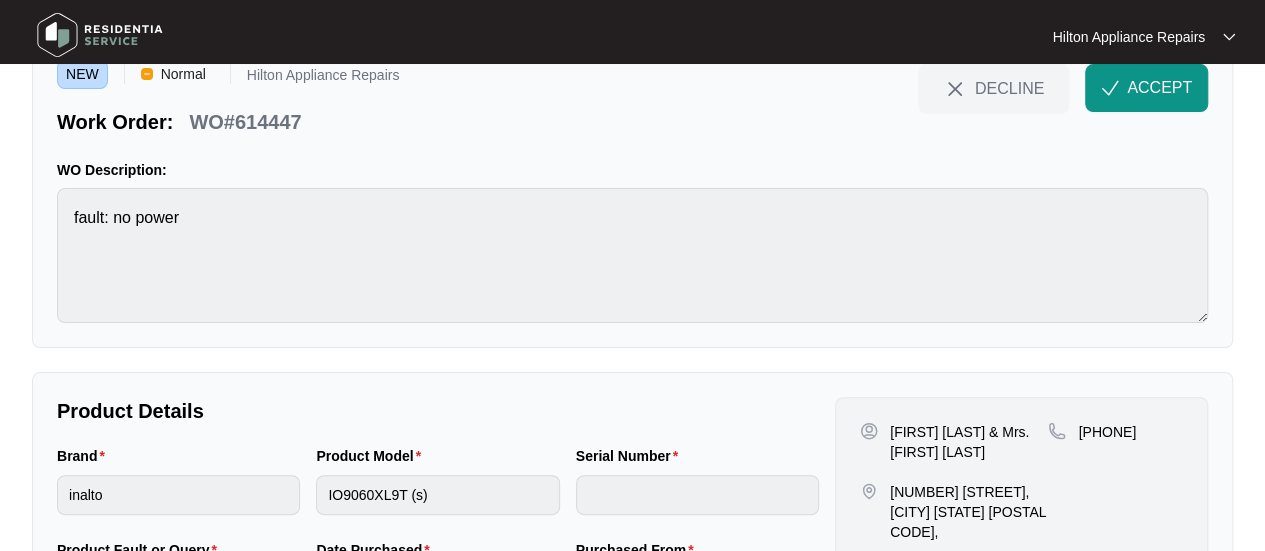 scroll, scrollTop: 0, scrollLeft: 0, axis: both 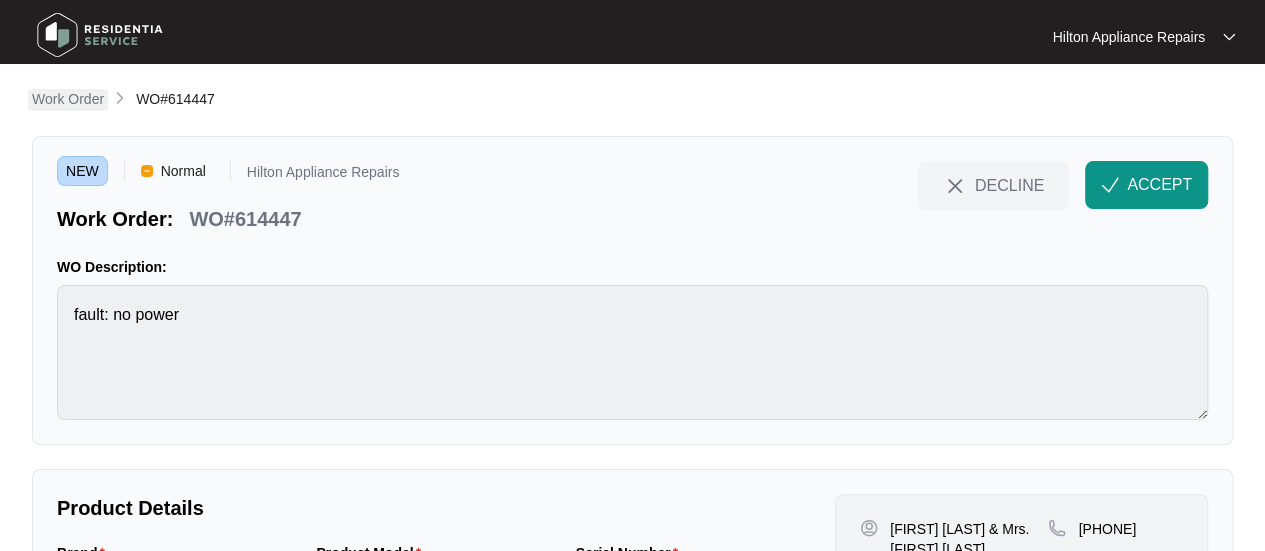 click on "Work Order" at bounding box center (68, 99) 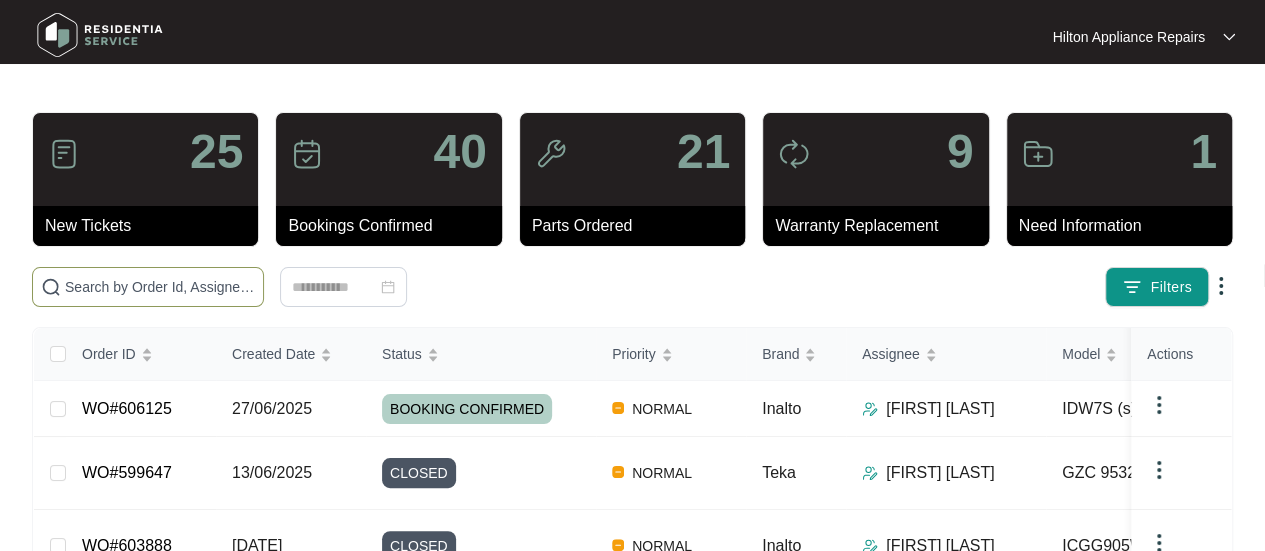 drag, startPoint x: 74, startPoint y: 292, endPoint x: 120, endPoint y: 295, distance: 46.09772 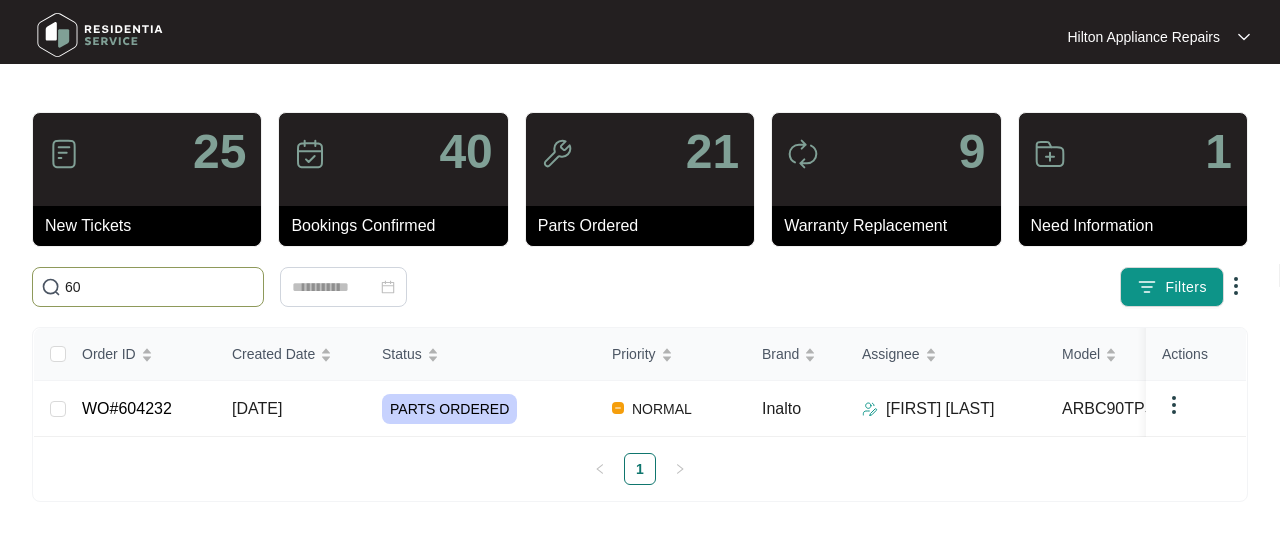 type on "6" 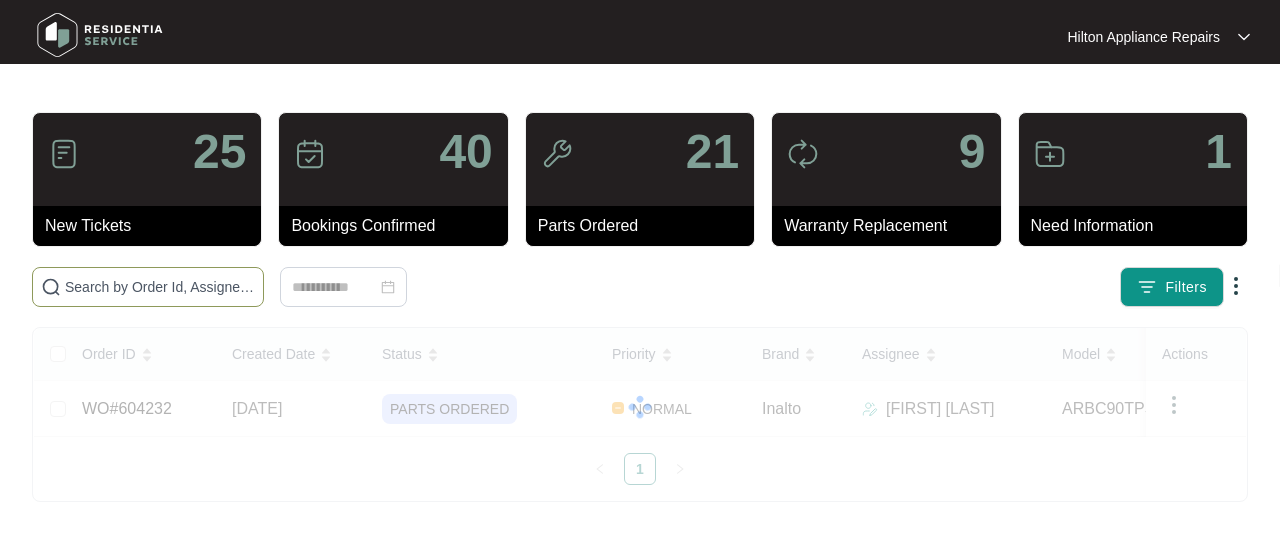 paste on "604232" 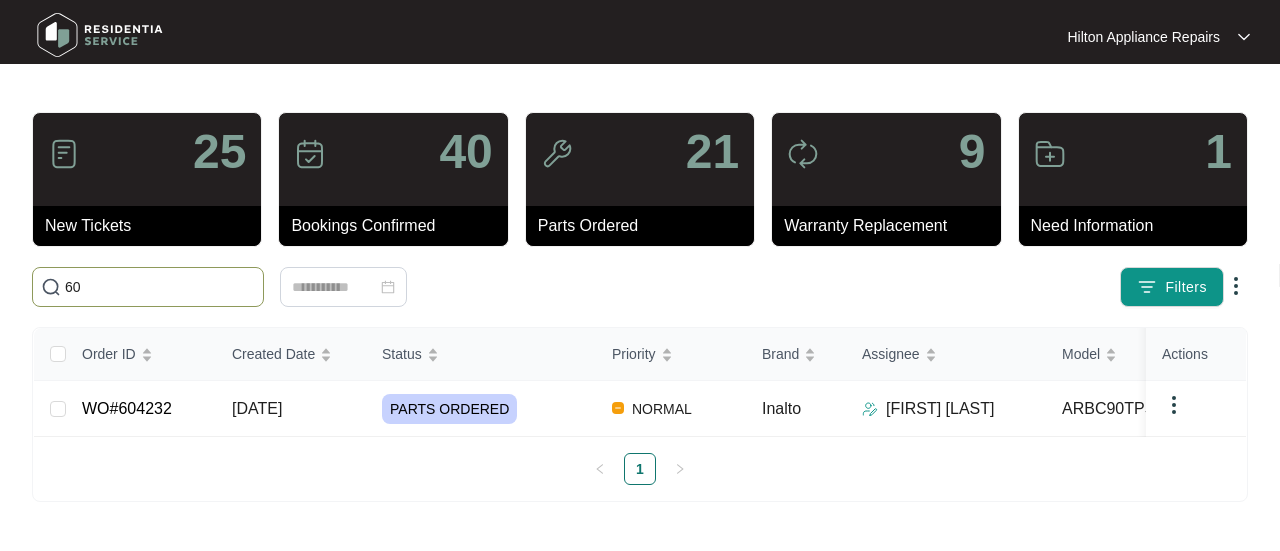 type on "6" 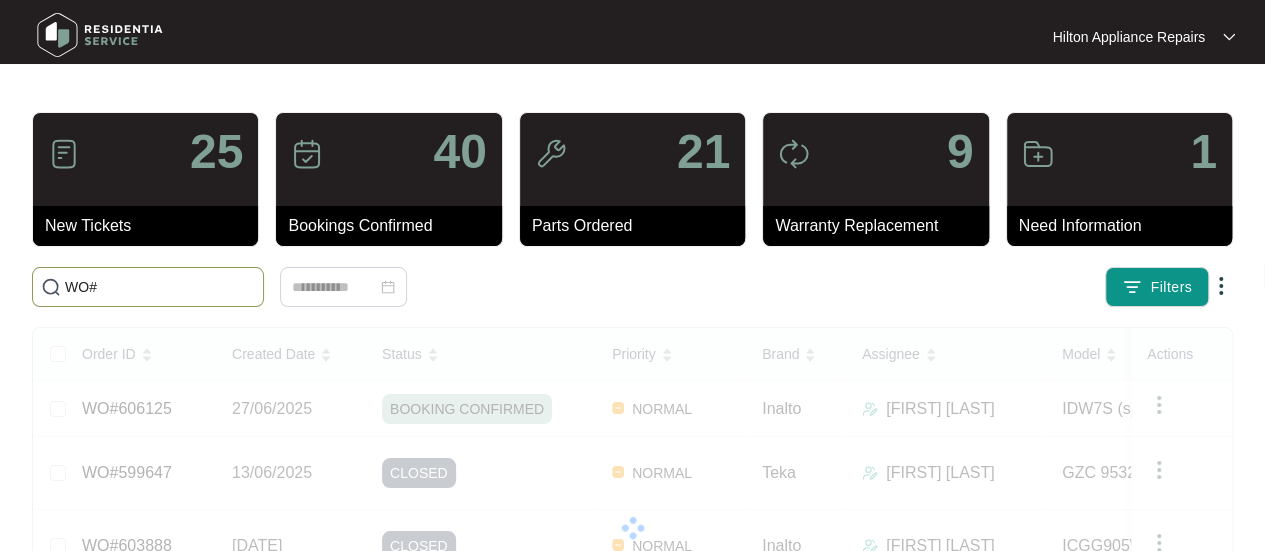 paste on "604232" 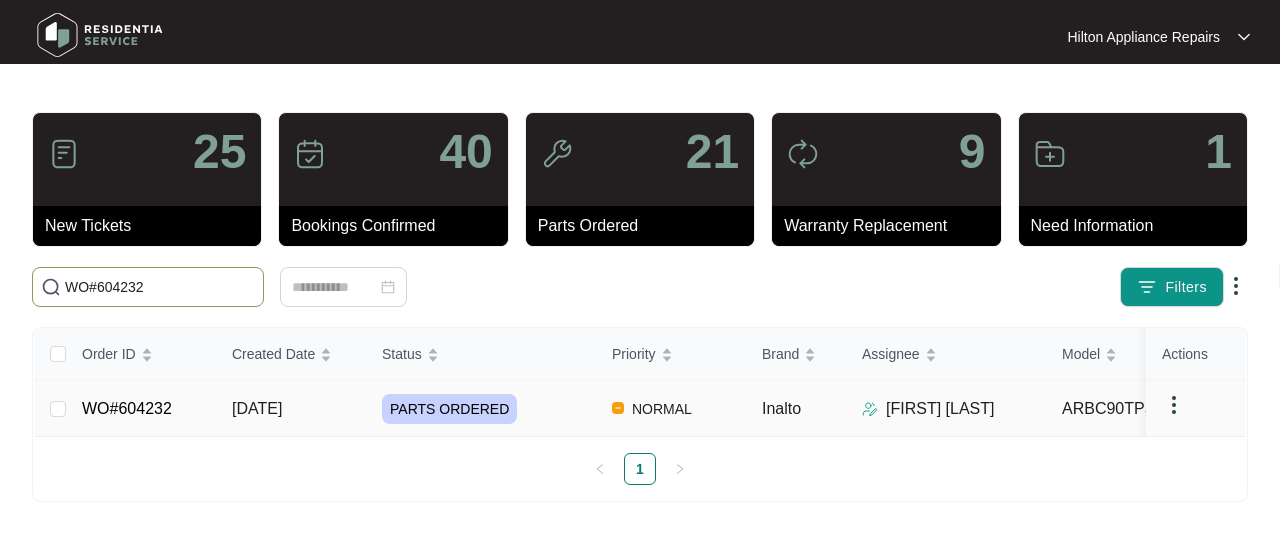 type on "WO#604232" 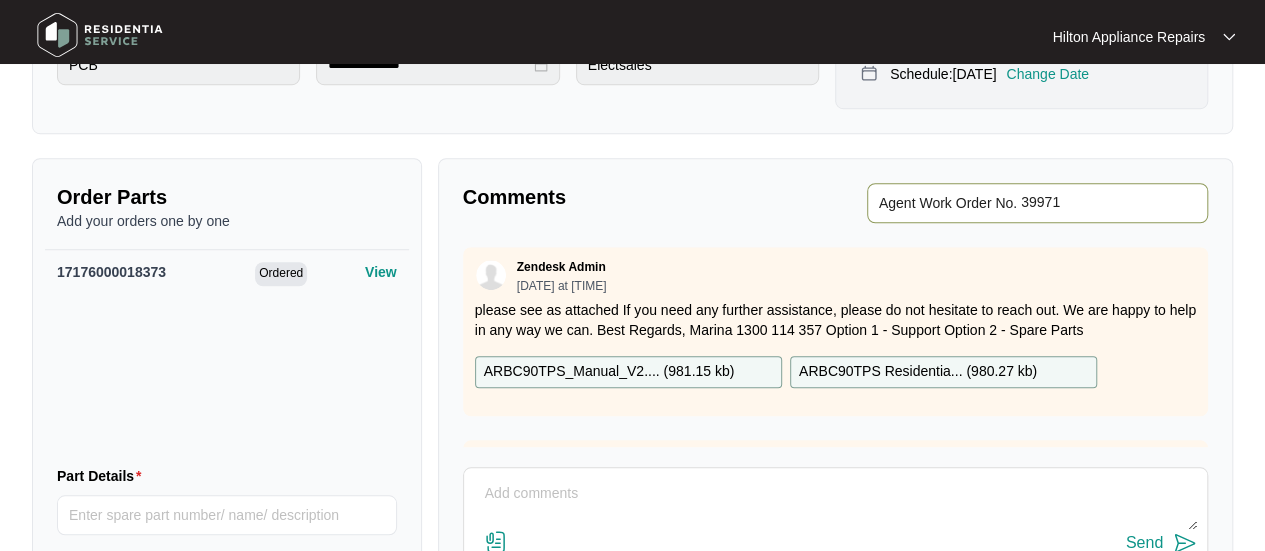 scroll, scrollTop: 700, scrollLeft: 0, axis: vertical 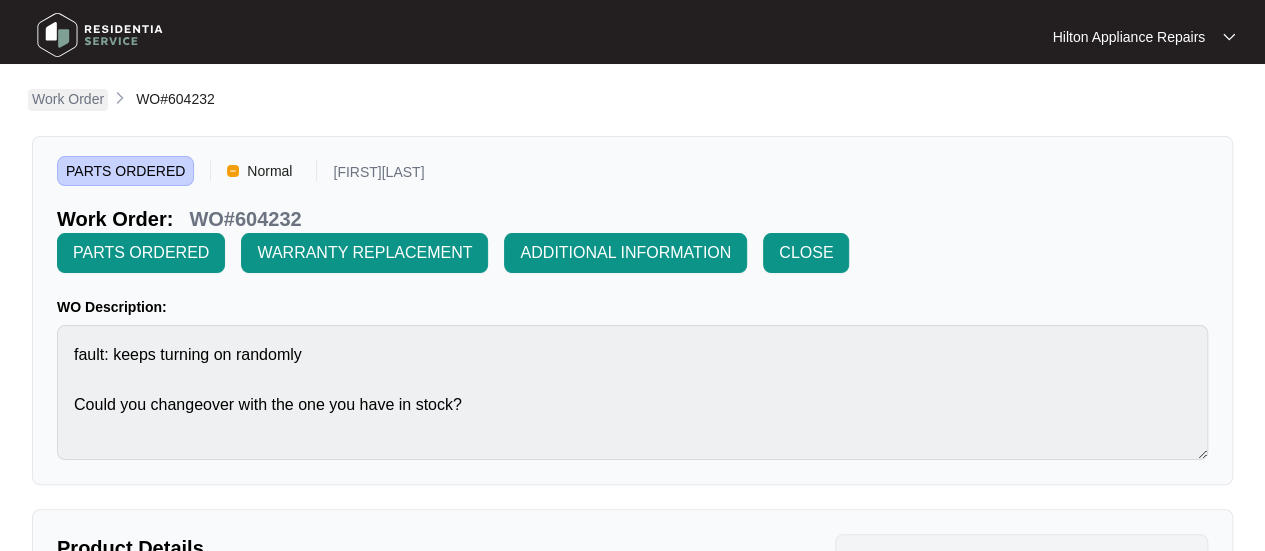 click on "Work Order" at bounding box center (68, 99) 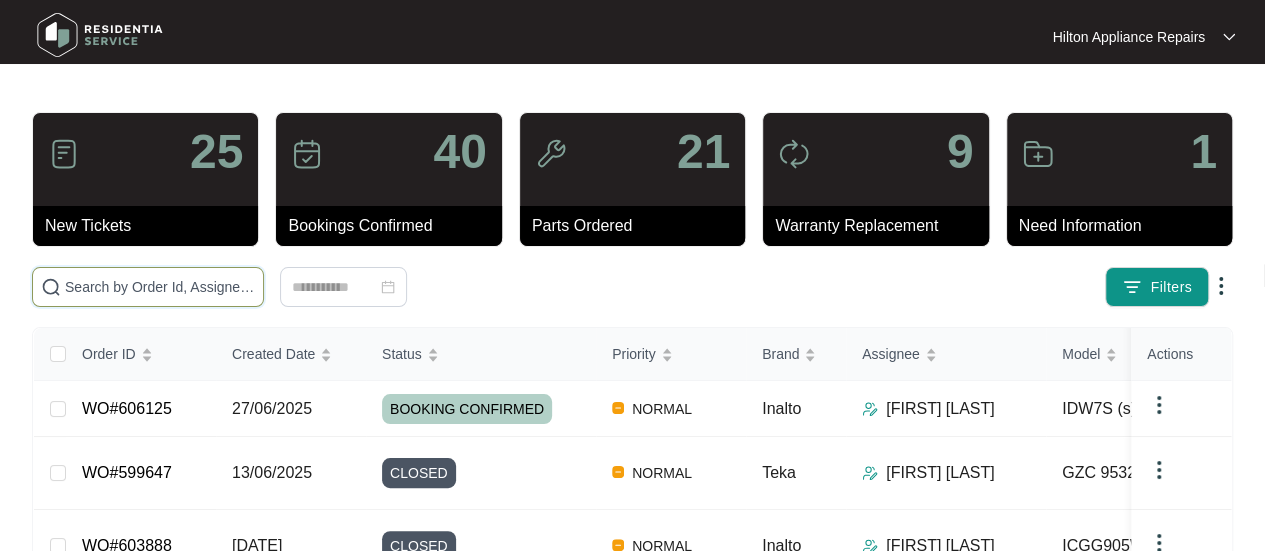 click at bounding box center [160, 287] 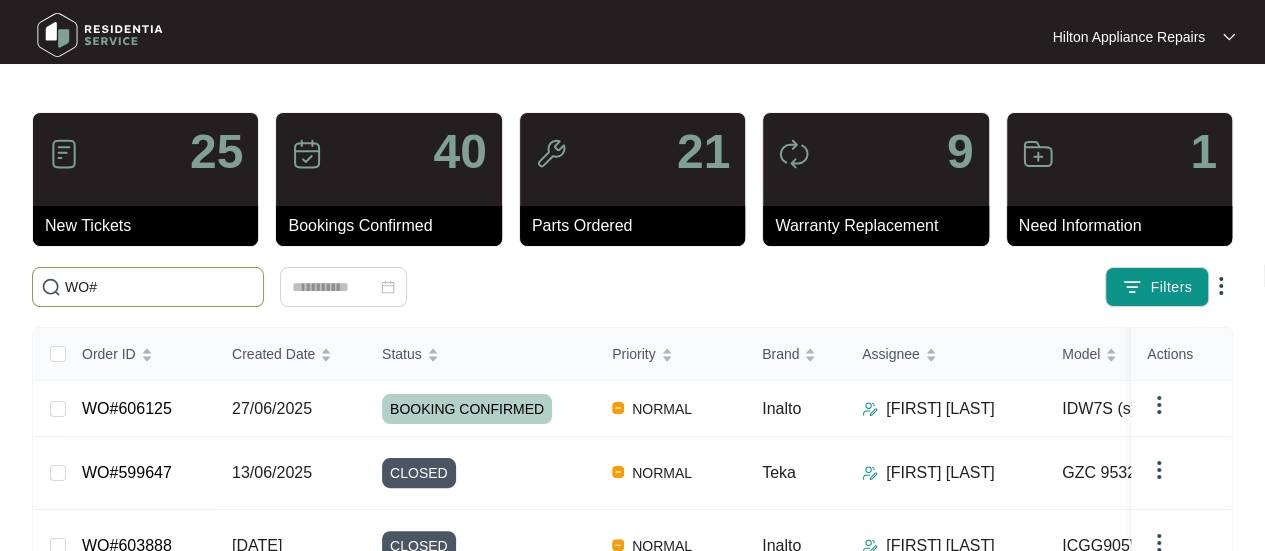 paste on "601196" 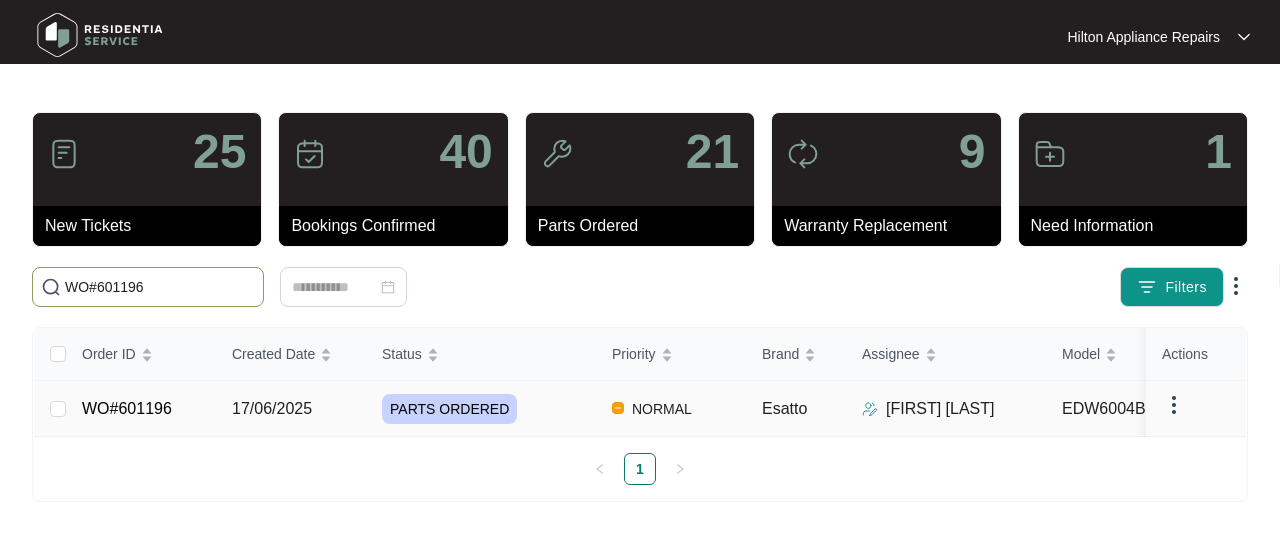 type on "WO#601196" 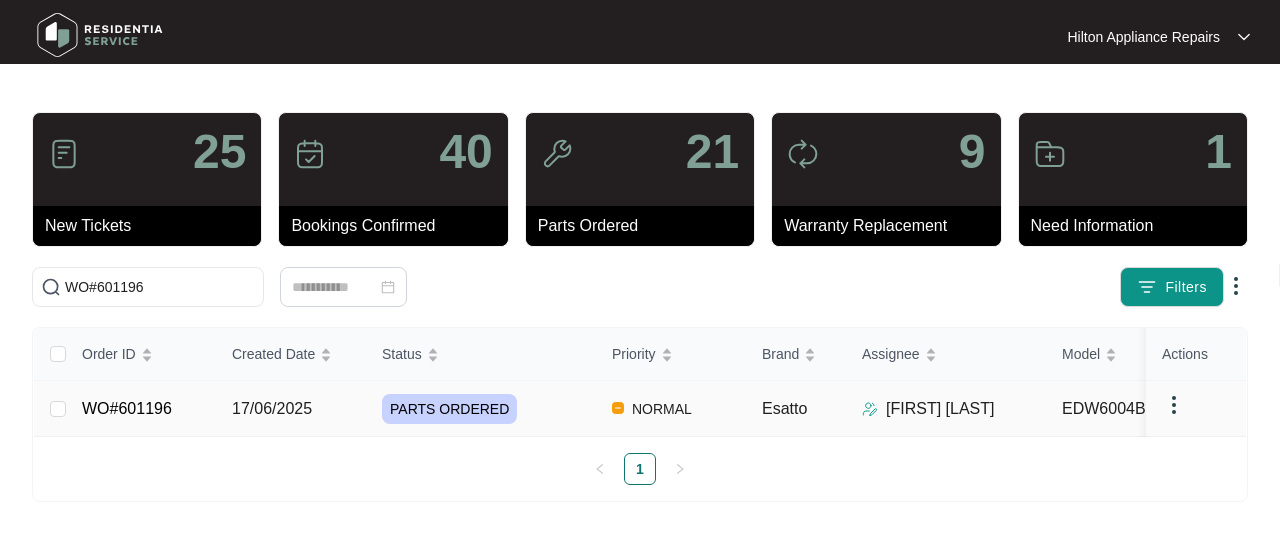 click on "17/06/2025" at bounding box center [272, 408] 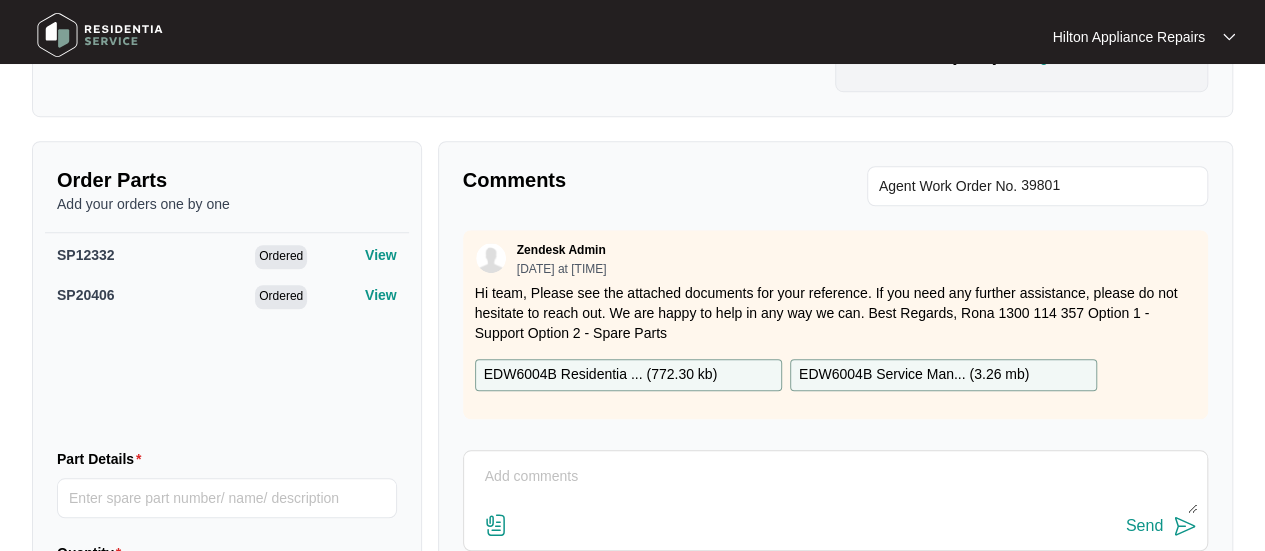 scroll, scrollTop: 700, scrollLeft: 0, axis: vertical 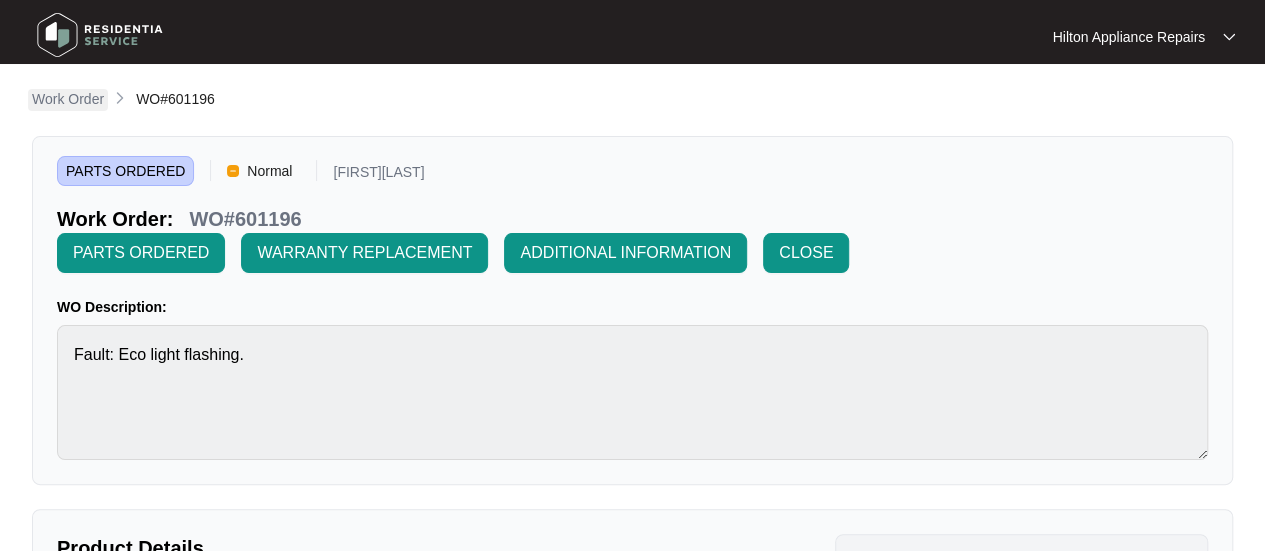 click on "Work Order" at bounding box center (68, 99) 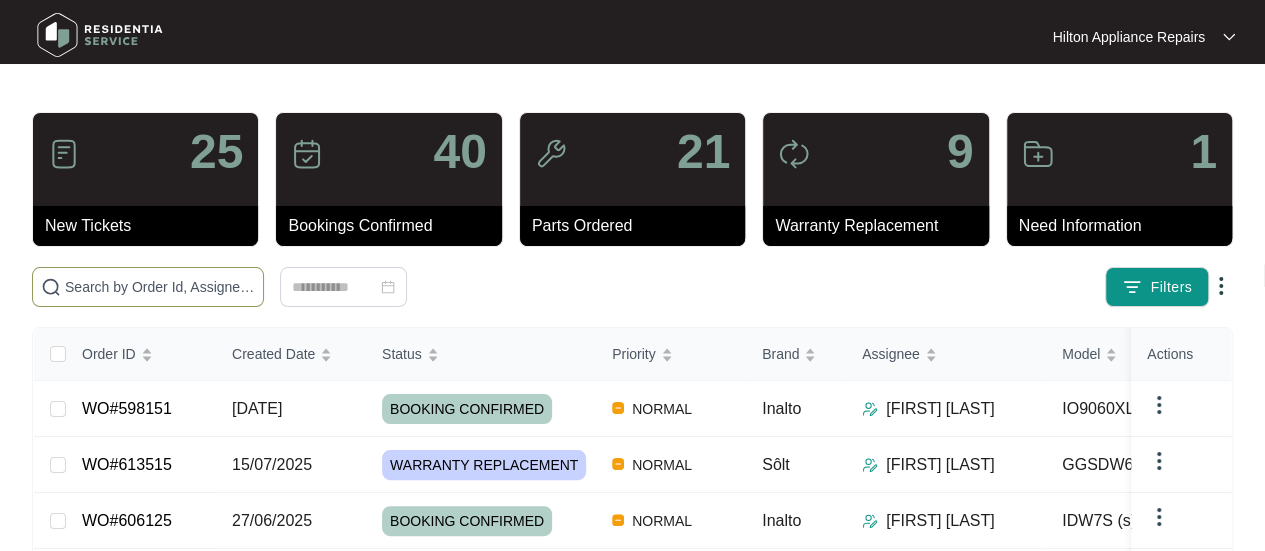 click at bounding box center [160, 287] 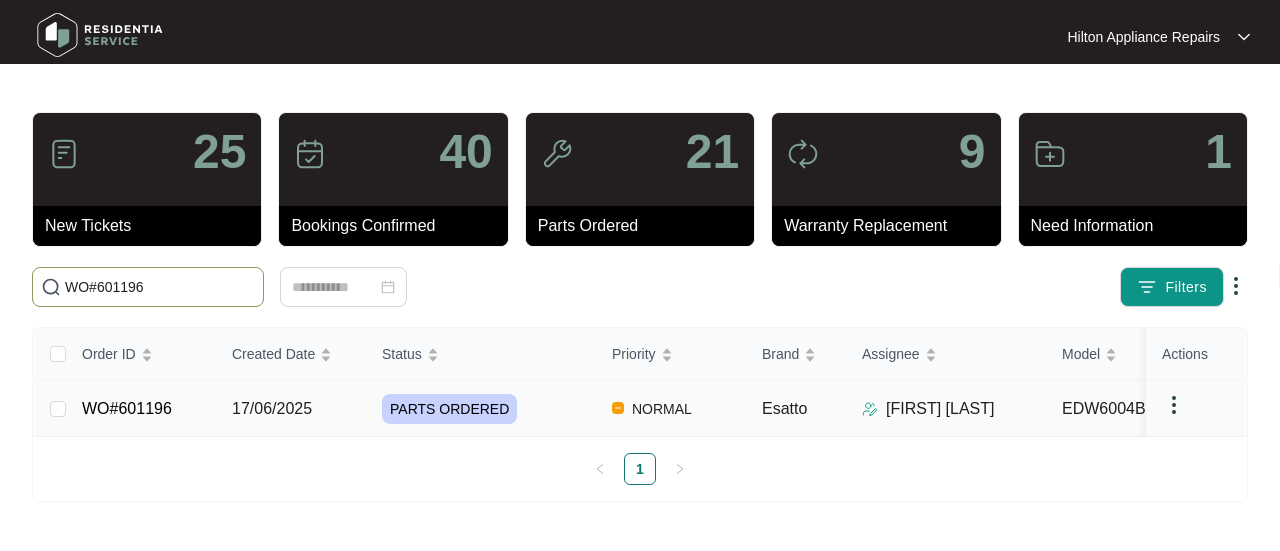 type on "WO#601196" 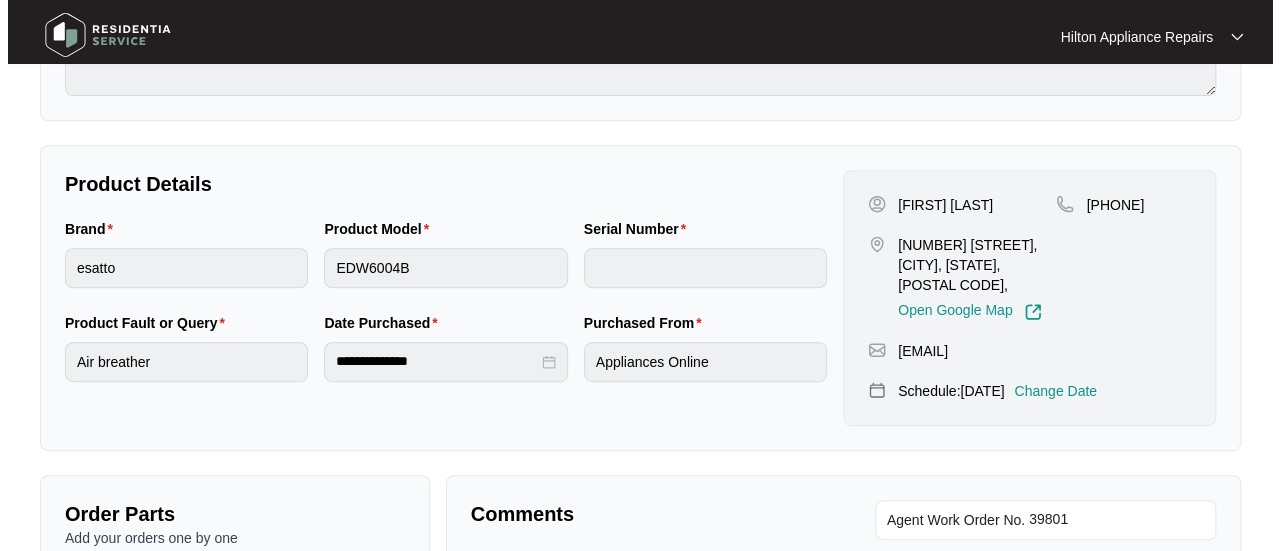 scroll, scrollTop: 400, scrollLeft: 0, axis: vertical 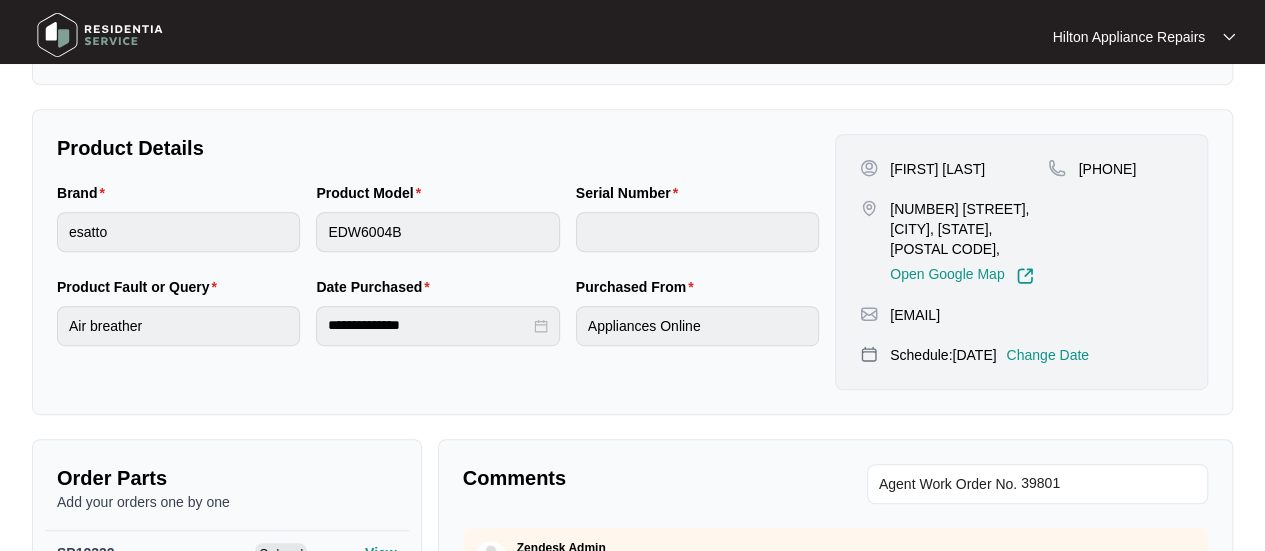 click on "Change Date" at bounding box center [1047, 355] 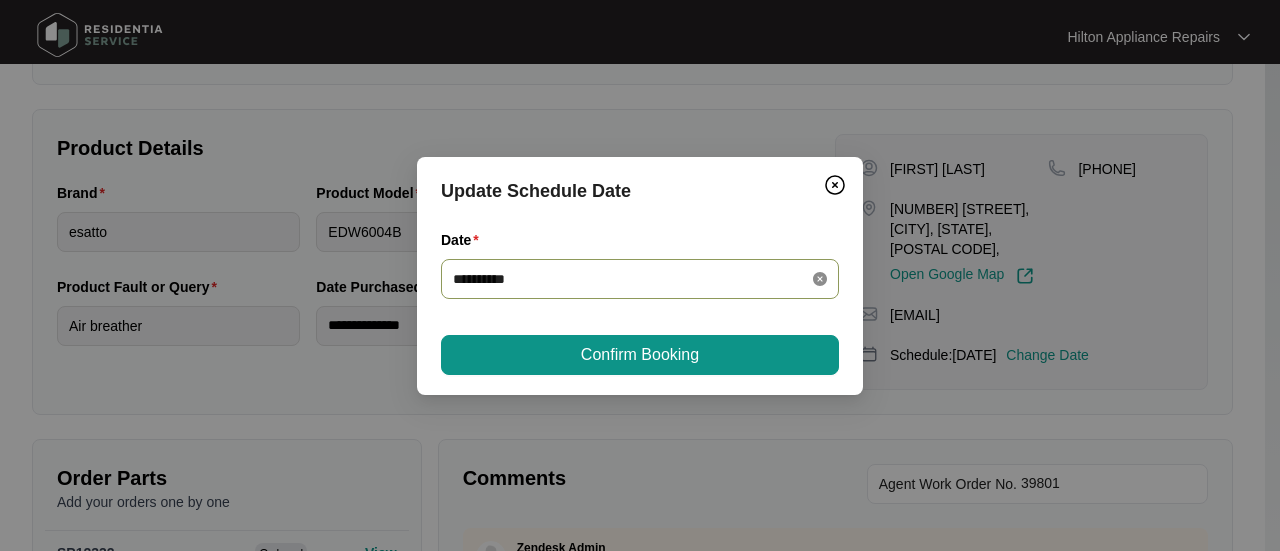 click 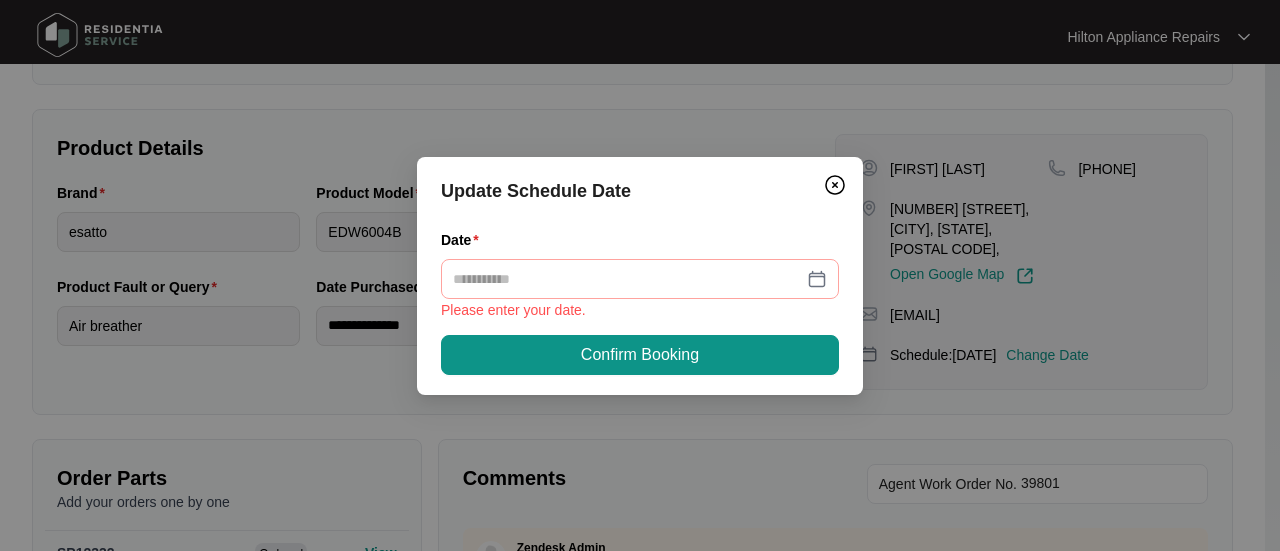 click at bounding box center (640, 279) 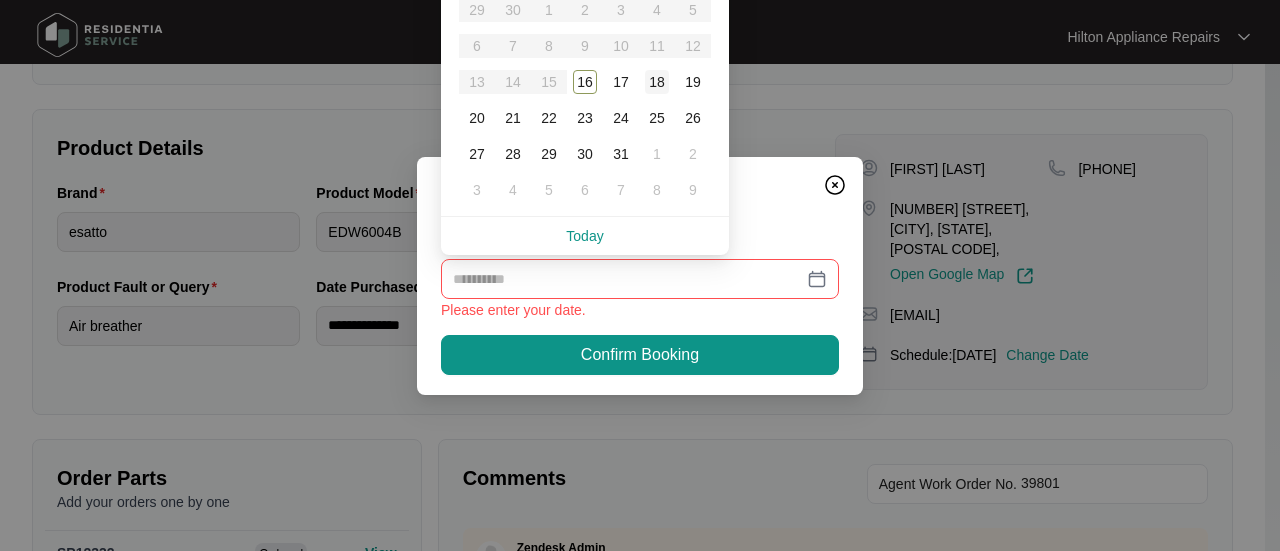 click on "18" at bounding box center (657, 82) 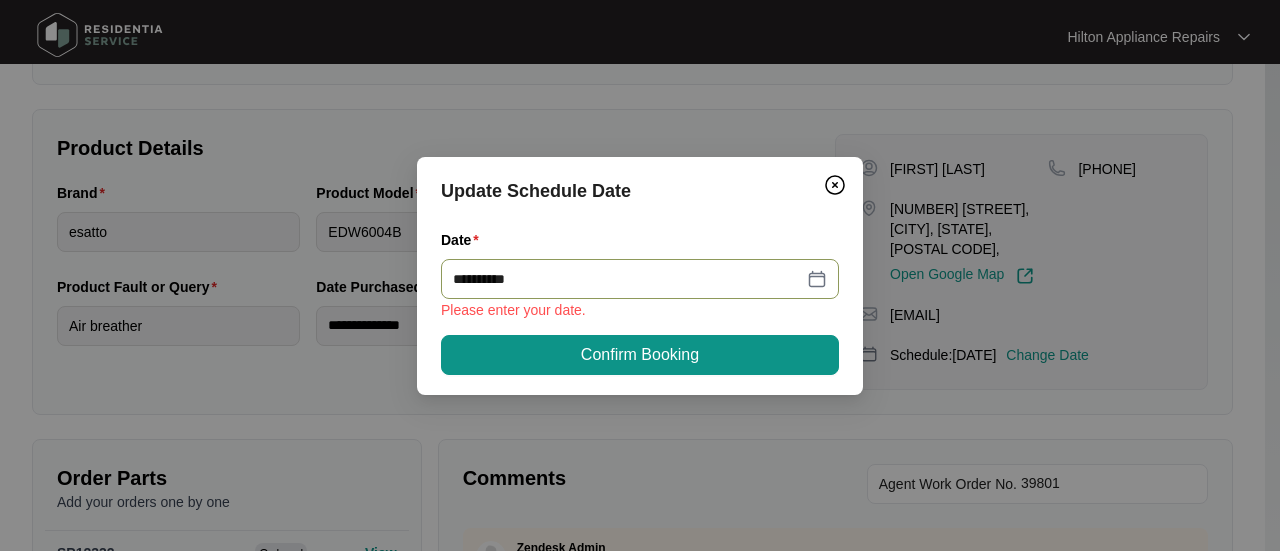 type on "**********" 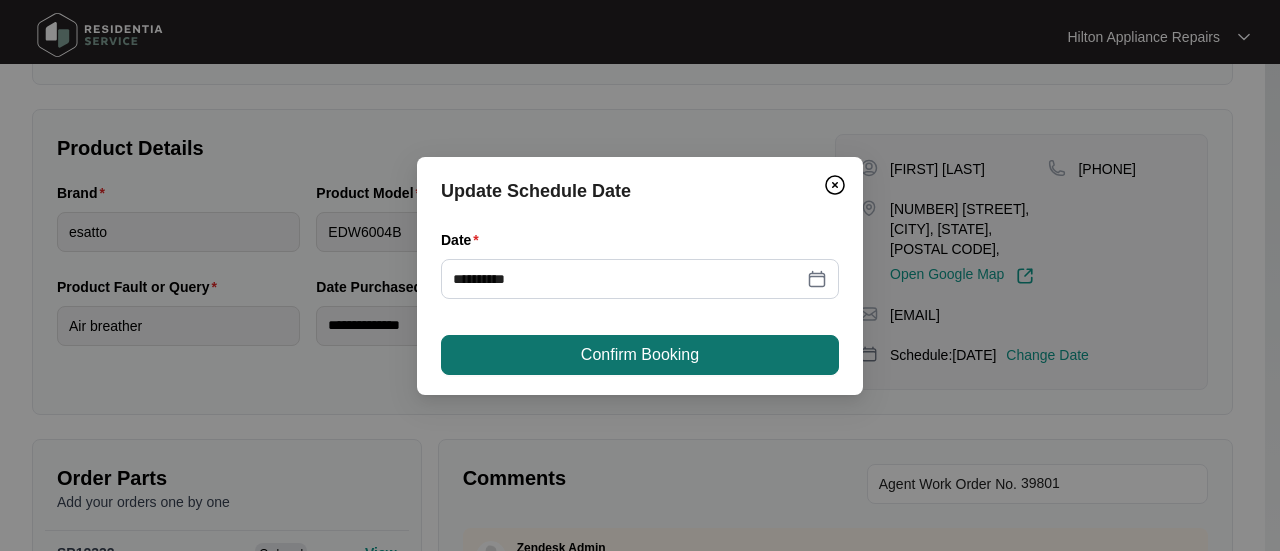 drag, startPoint x: 624, startPoint y: 359, endPoint x: 630, endPoint y: 350, distance: 10.816654 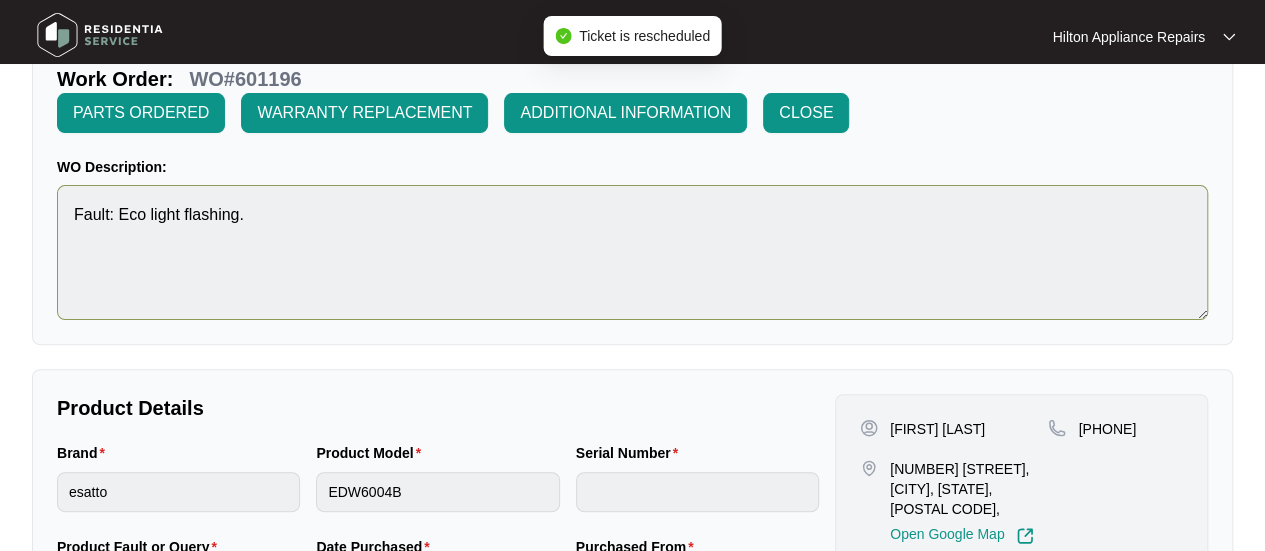 scroll, scrollTop: 0, scrollLeft: 0, axis: both 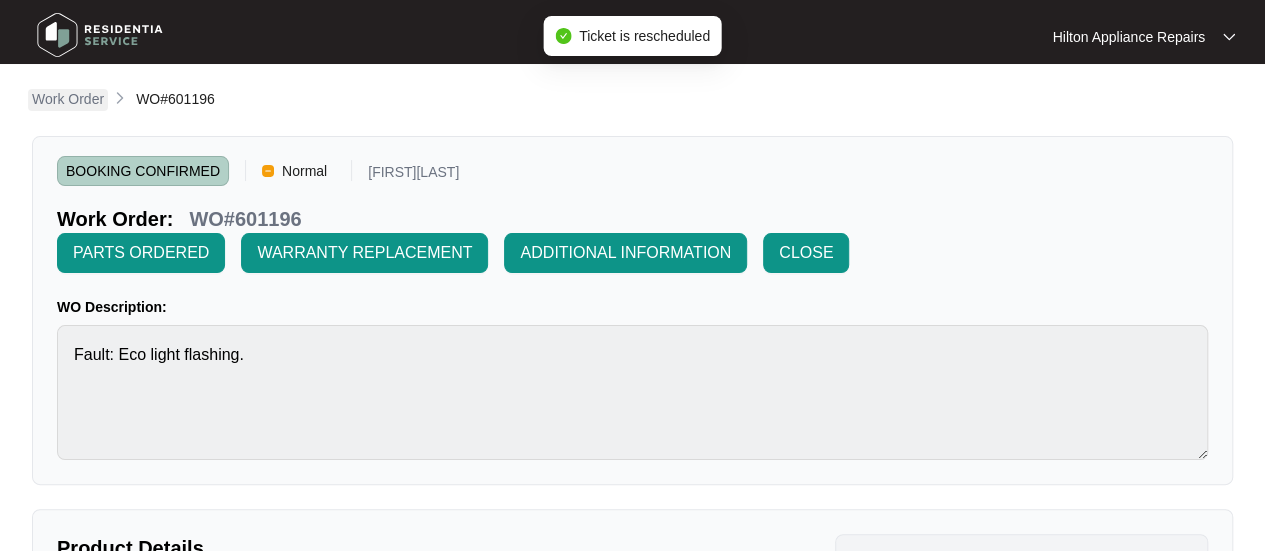 click on "Work Order" at bounding box center (68, 99) 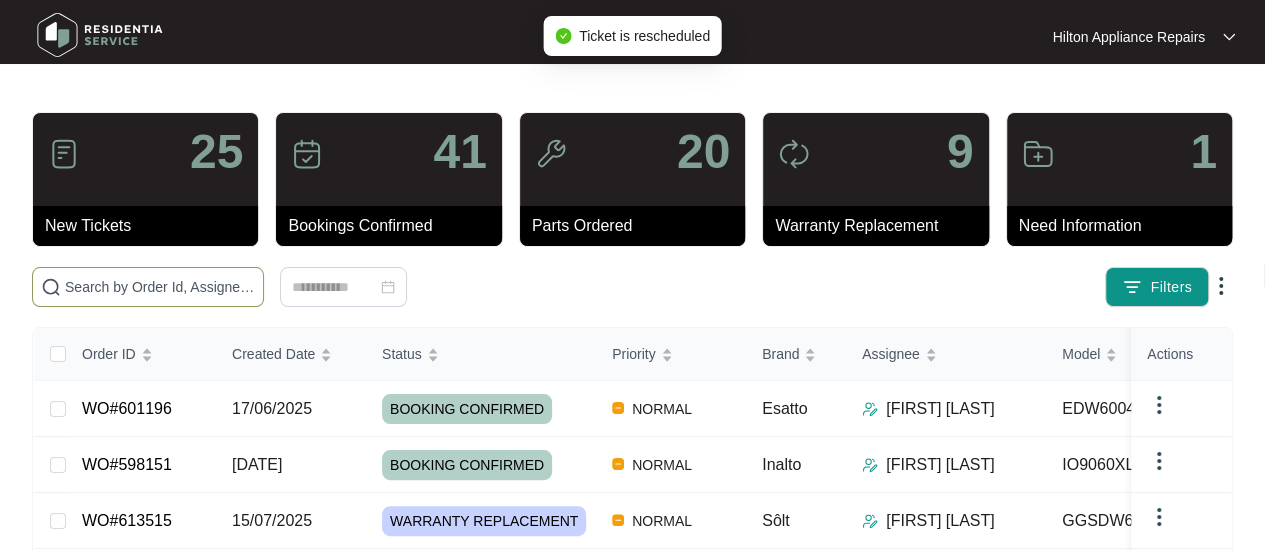 click at bounding box center (160, 287) 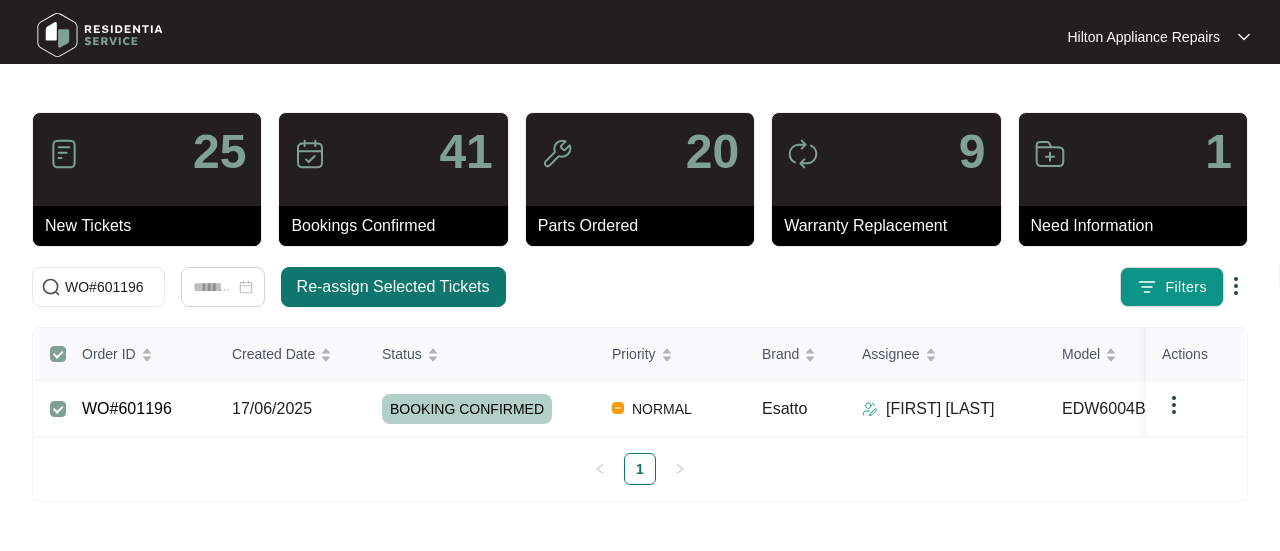 click on "Re-assign Selected Tickets" at bounding box center [393, 287] 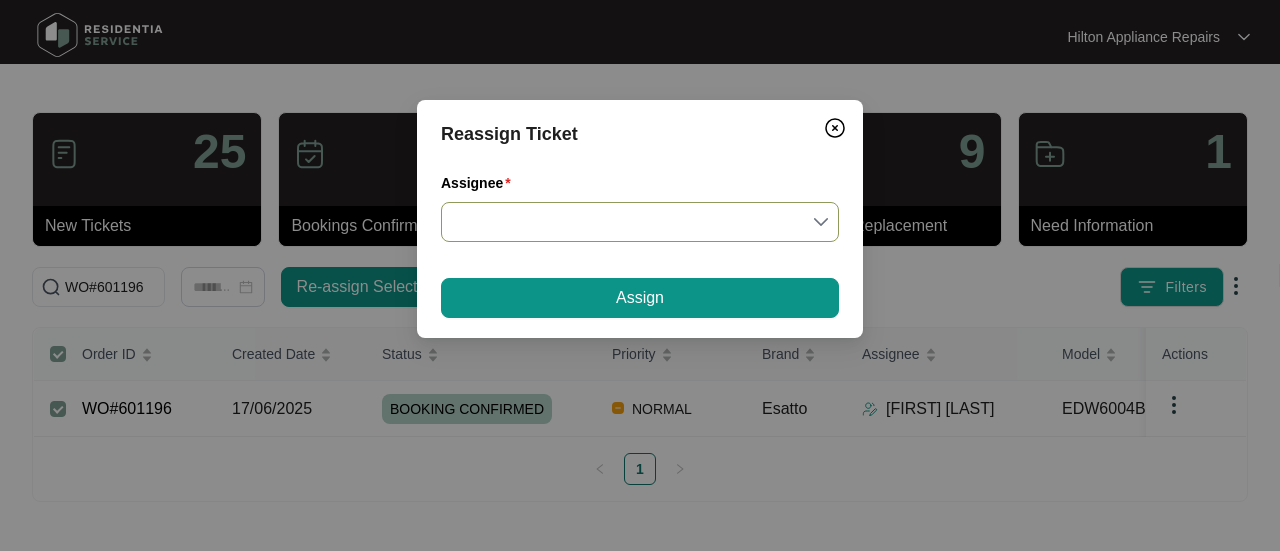 click at bounding box center (640, 222) 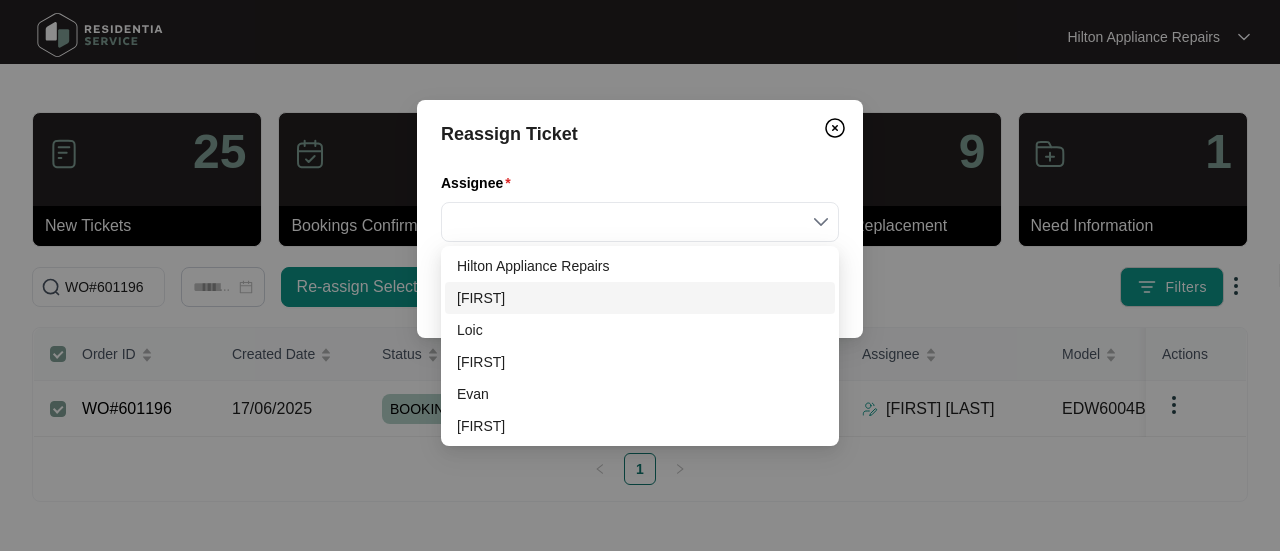 click on "[FIRST]" at bounding box center (640, 298) 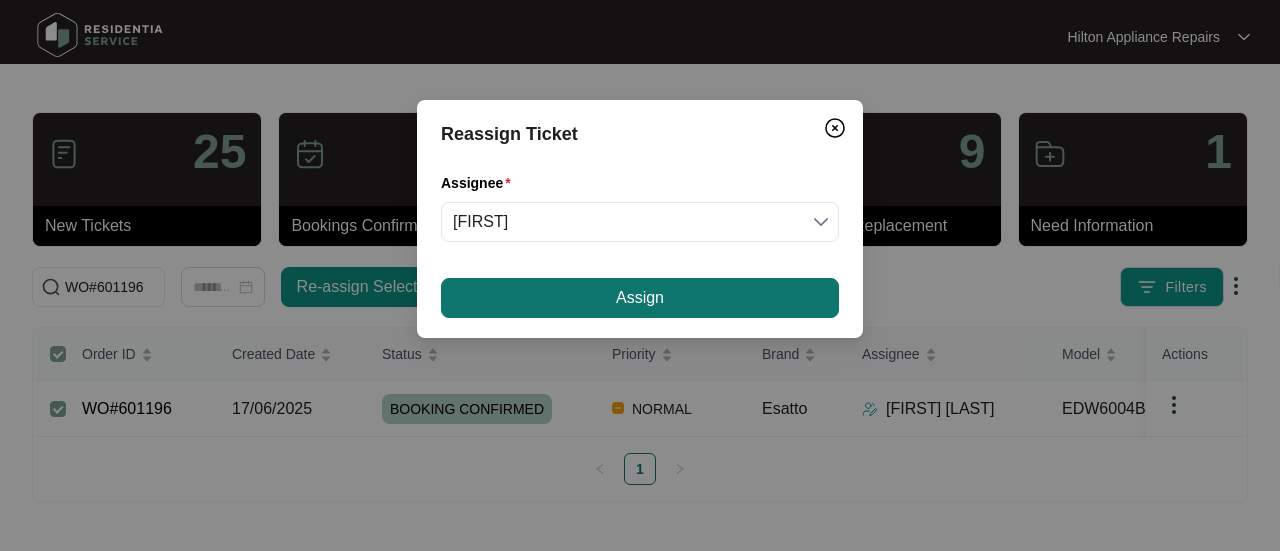 click on "Assign" at bounding box center [640, 298] 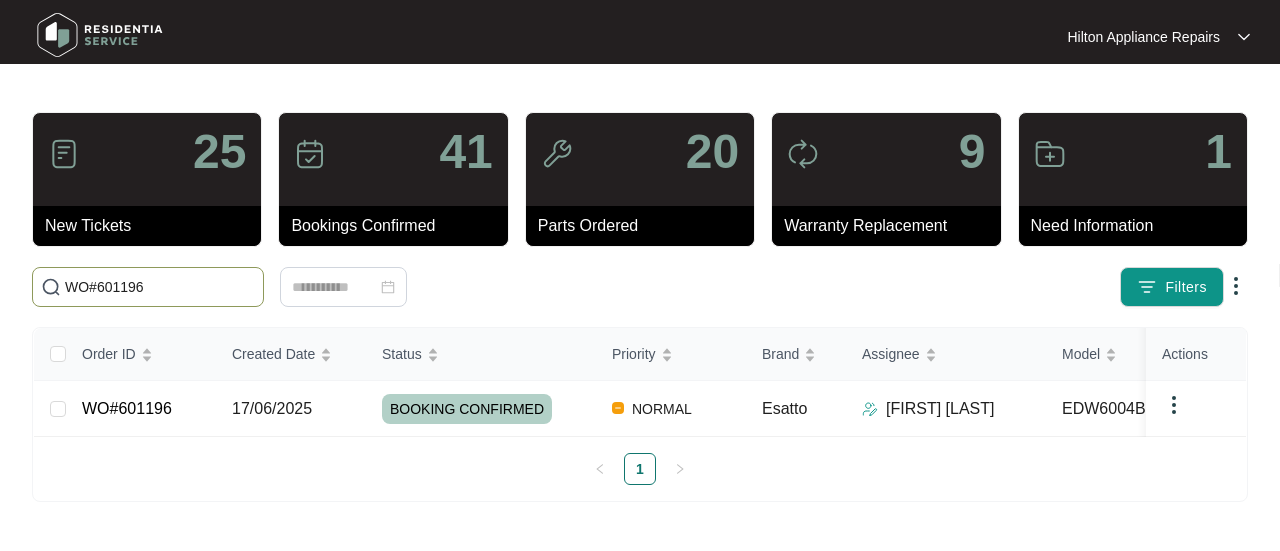 drag, startPoint x: 183, startPoint y: 281, endPoint x: -55, endPoint y: 293, distance: 238.30232 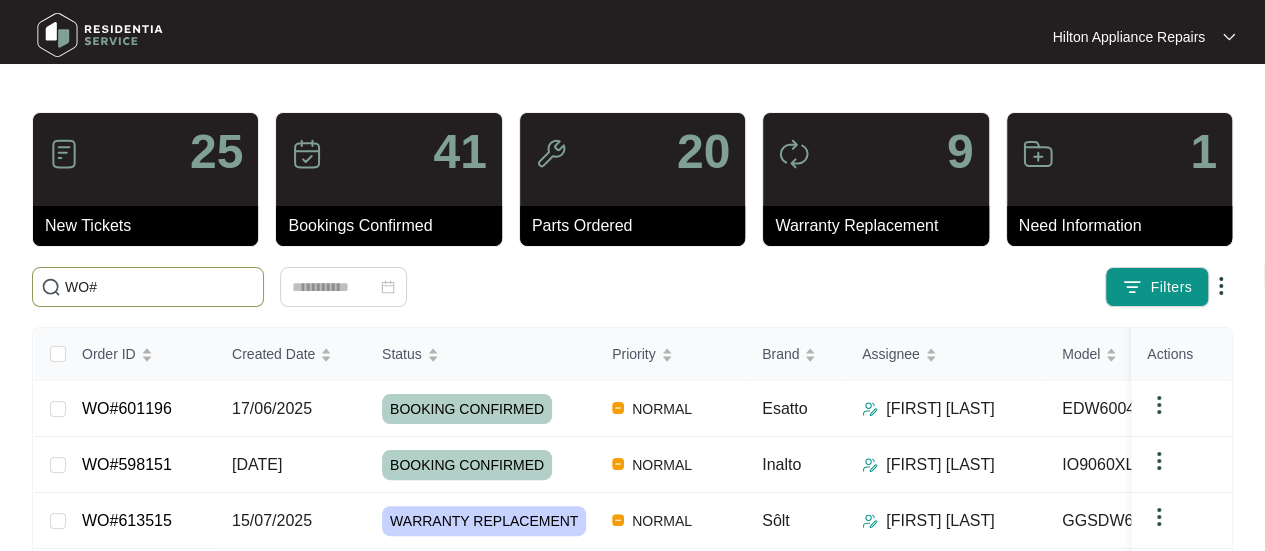 paste on "614447" 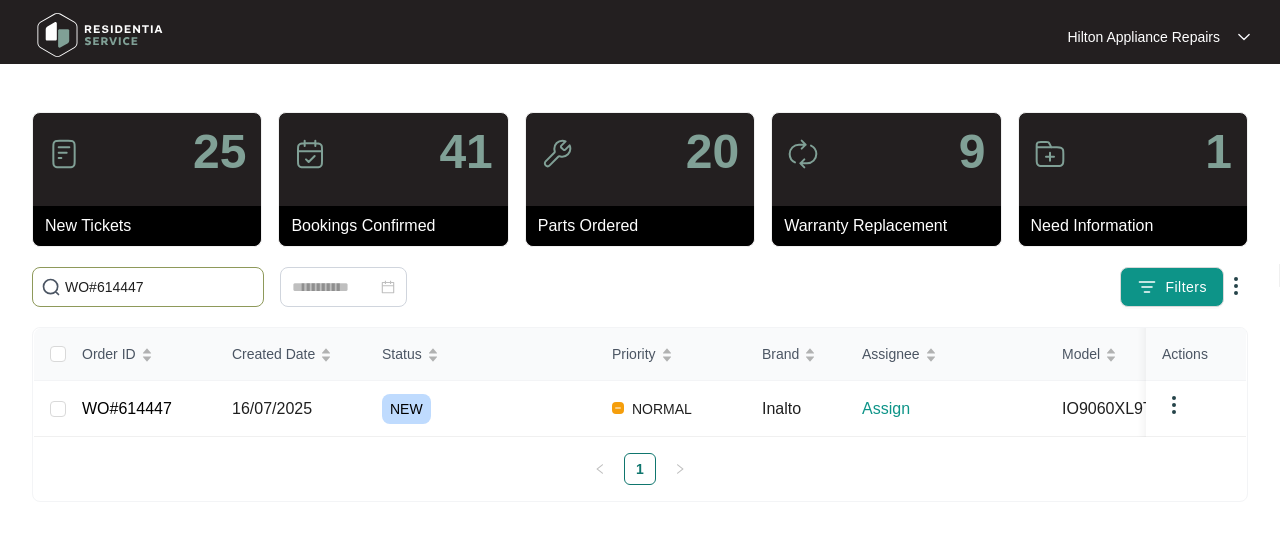 type on "WO#614447" 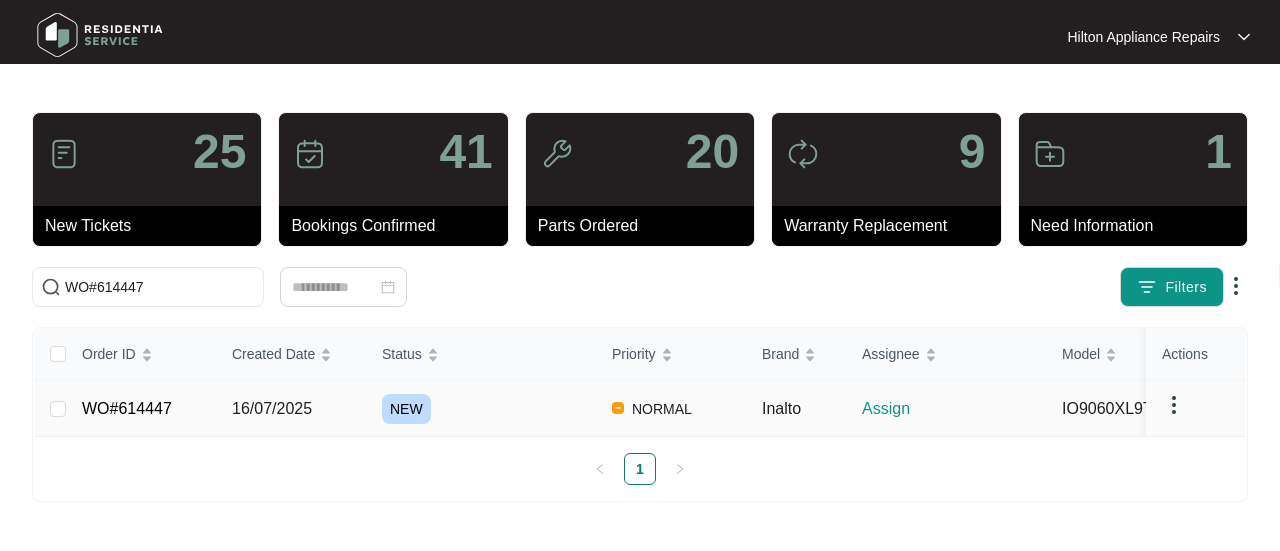 click on "16/07/2025" at bounding box center [272, 408] 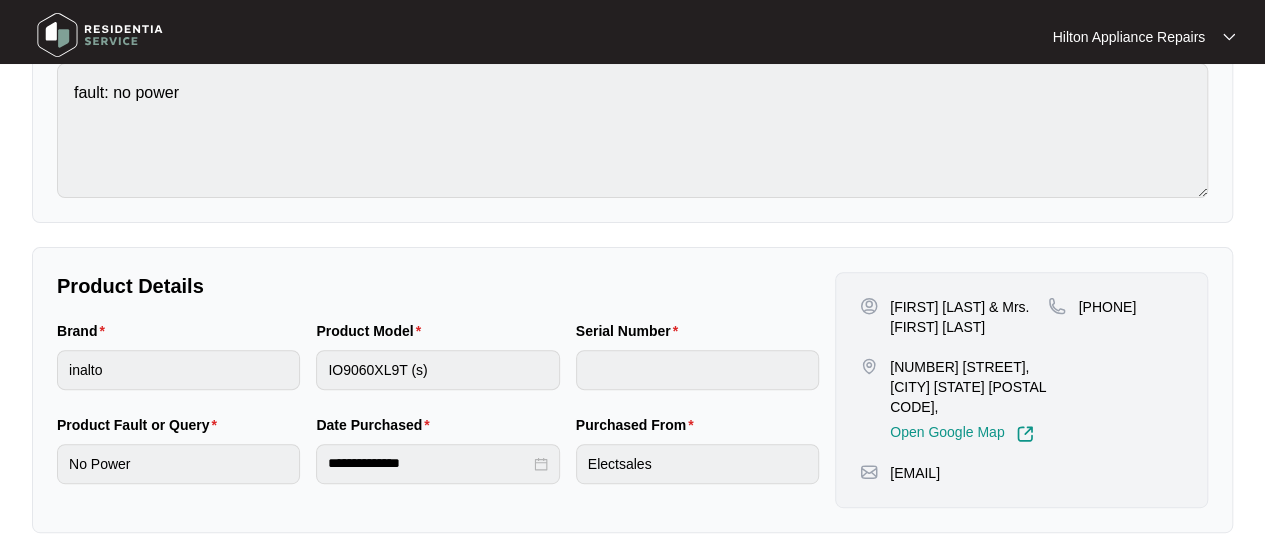 scroll, scrollTop: 233, scrollLeft: 0, axis: vertical 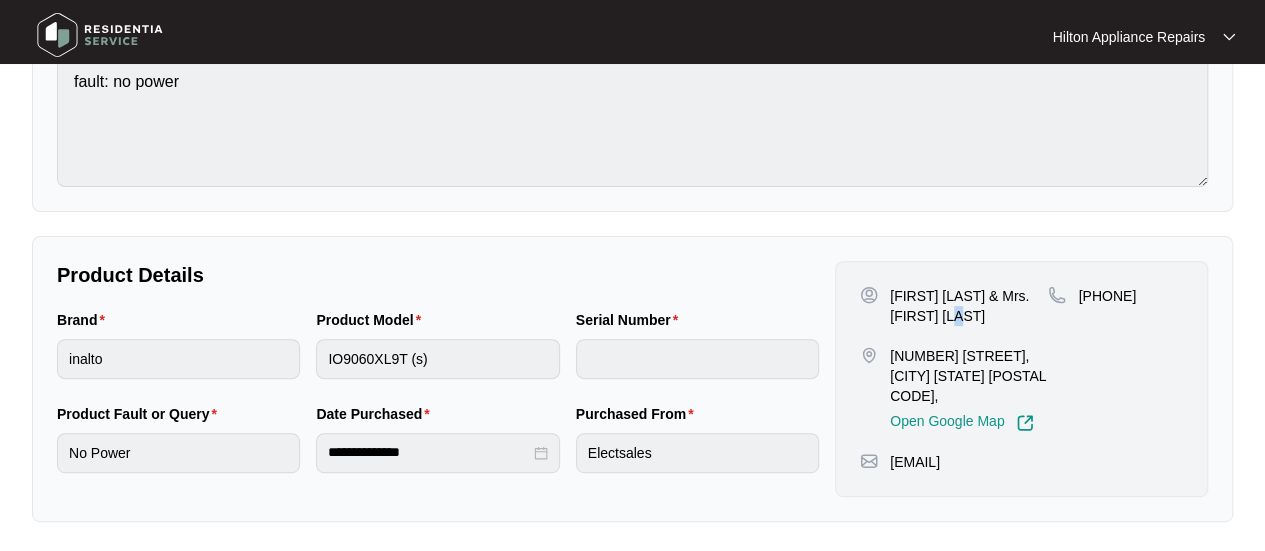 drag, startPoint x: 975, startPoint y: 313, endPoint x: 960, endPoint y: 313, distance: 15 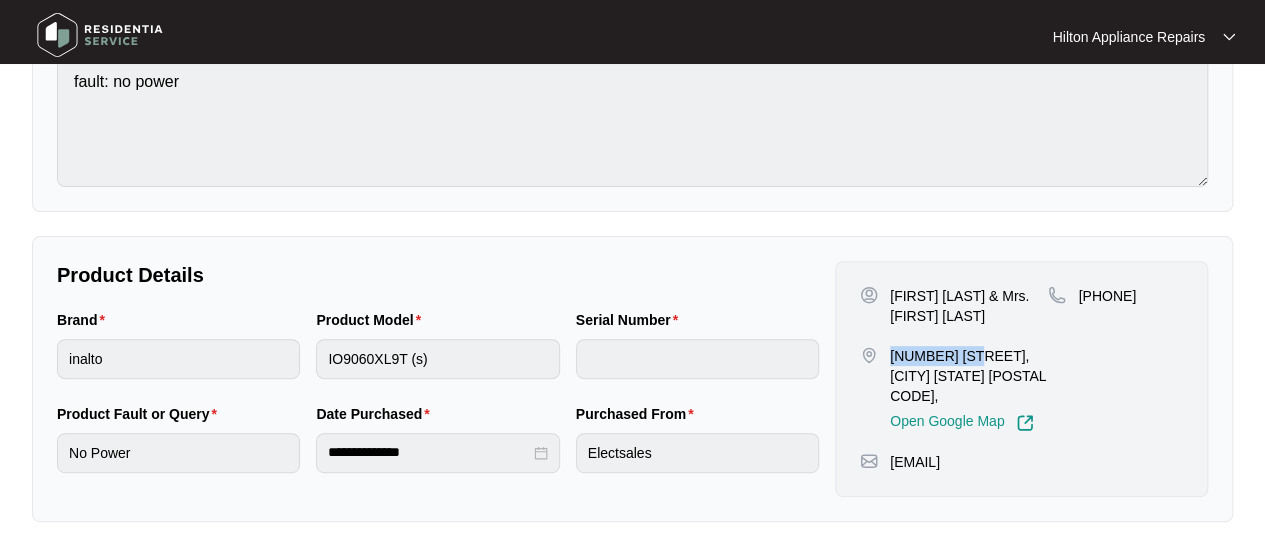 drag, startPoint x: 972, startPoint y: 355, endPoint x: 886, endPoint y: 354, distance: 86.00581 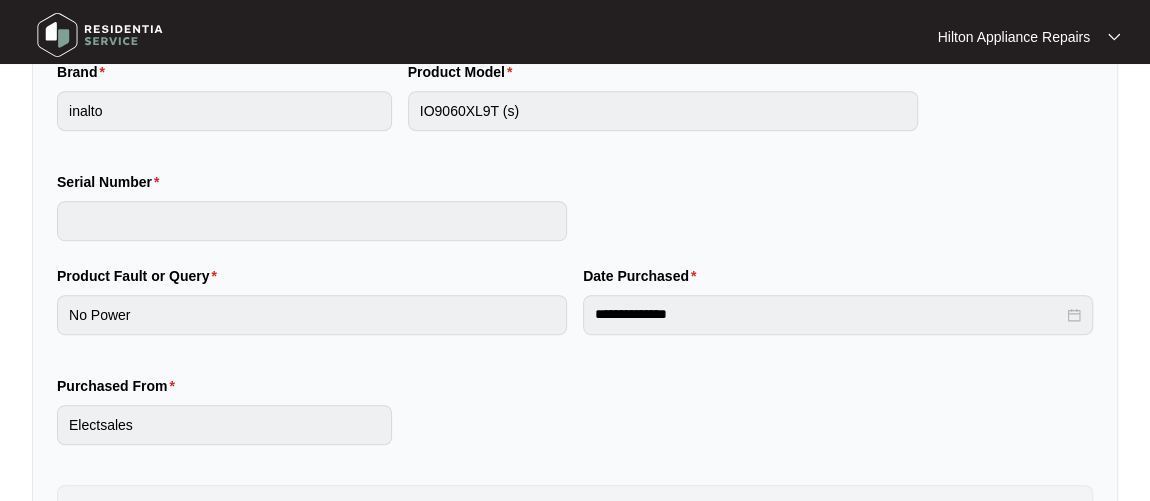 scroll, scrollTop: 0, scrollLeft: 0, axis: both 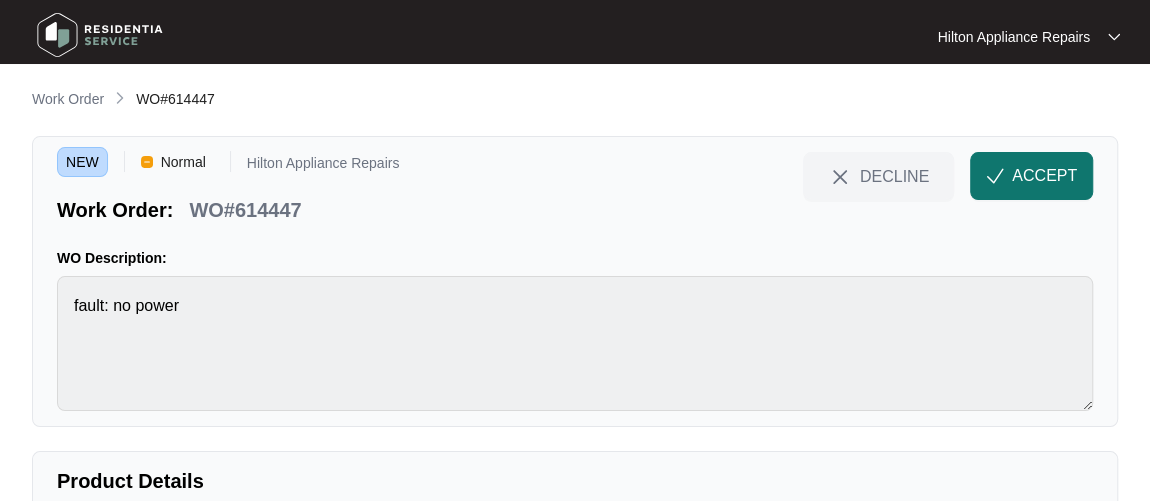 click on "ACCEPT" at bounding box center (1044, 176) 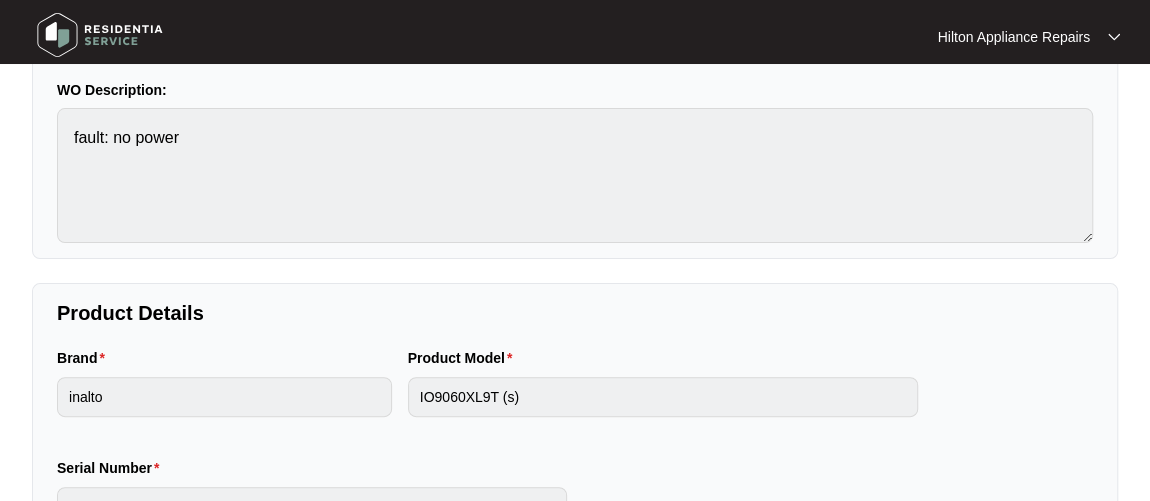 scroll, scrollTop: 0, scrollLeft: 0, axis: both 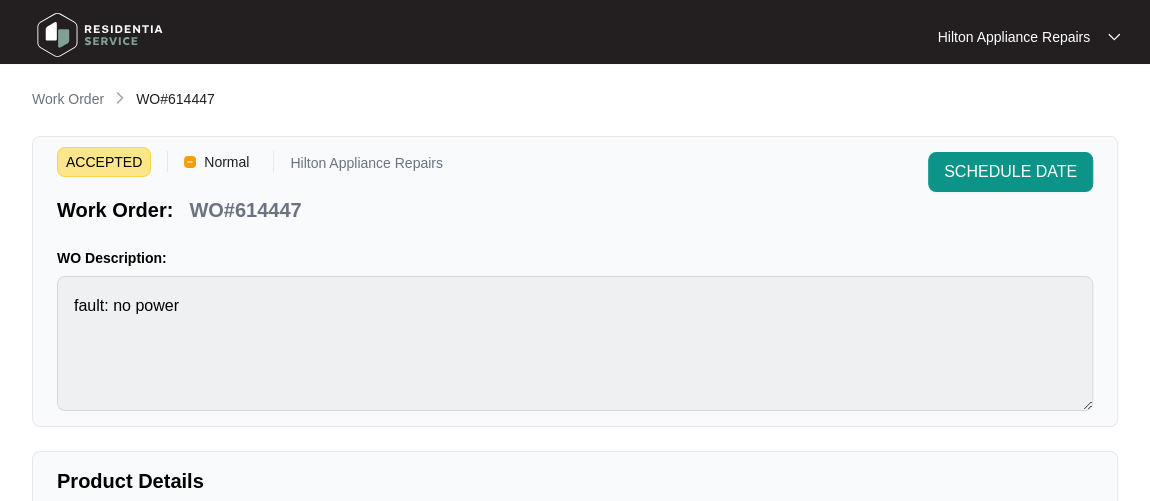 click on "ACCEPTED Normal Hilton Appliance Repairs Work Order: WO#614447 SCHEDULE DATE" at bounding box center (575, 188) 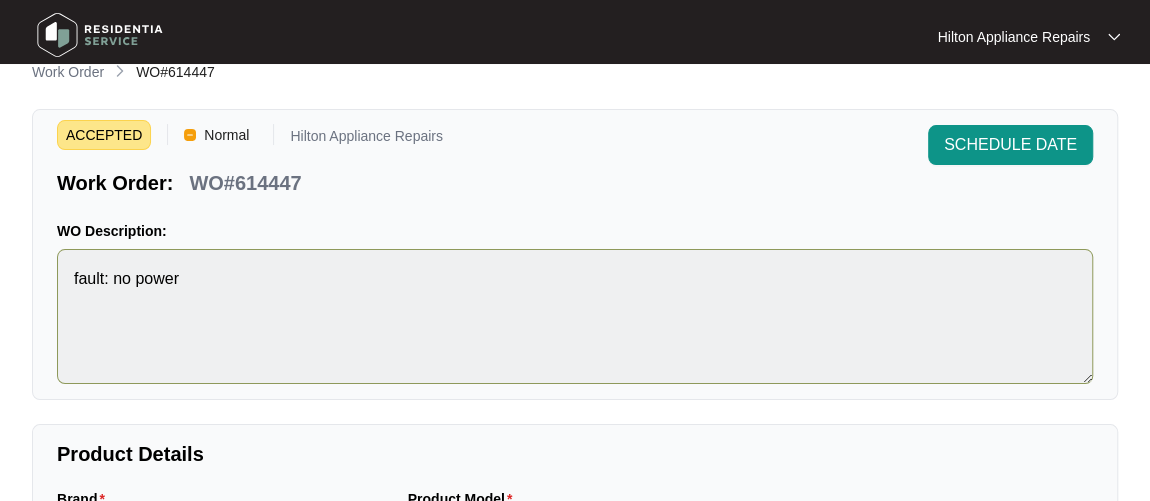 scroll, scrollTop: 0, scrollLeft: 0, axis: both 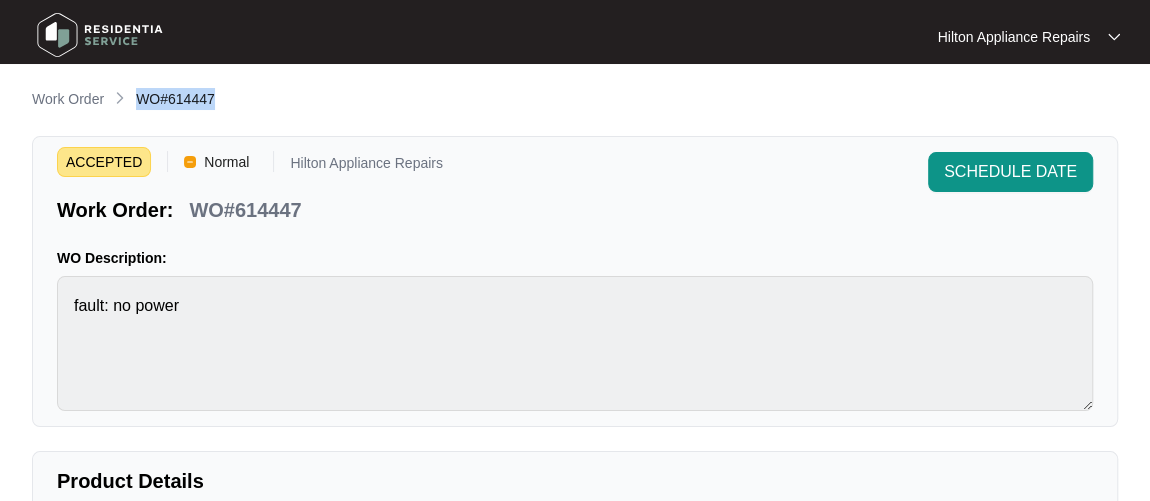 drag, startPoint x: 223, startPoint y: 97, endPoint x: 139, endPoint y: 97, distance: 84 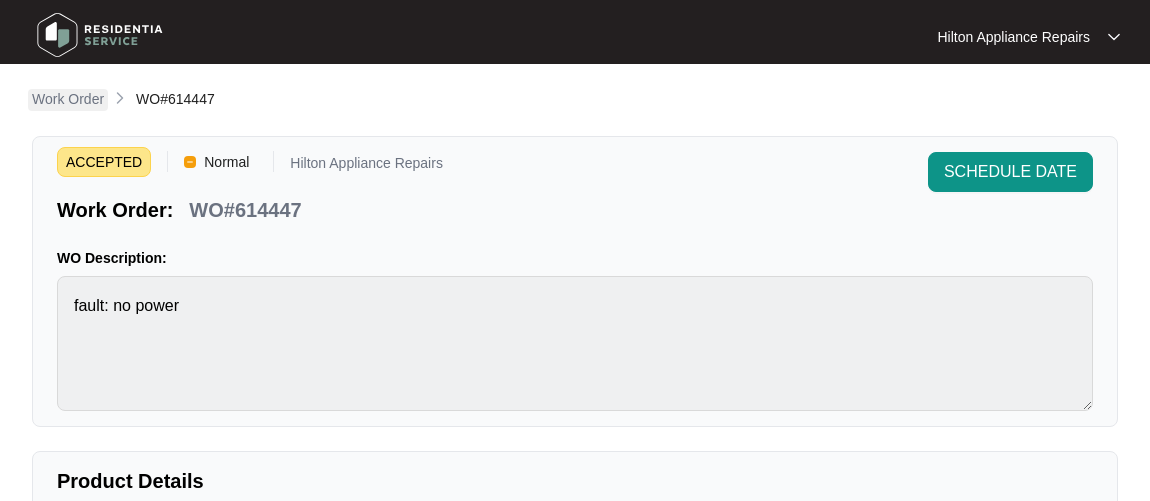 scroll, scrollTop: 0, scrollLeft: 0, axis: both 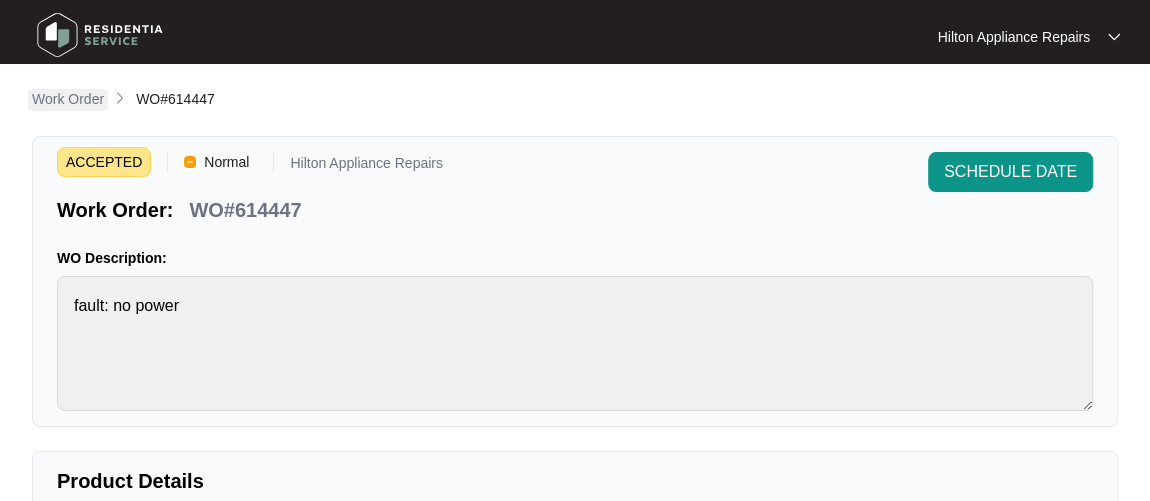 click on "Work Order" at bounding box center [68, 99] 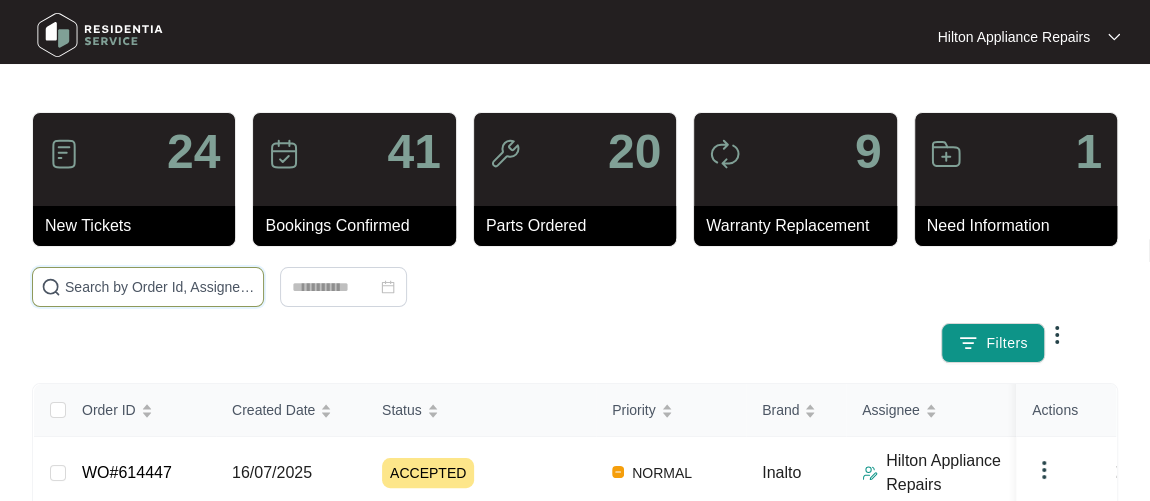 click at bounding box center [160, 287] 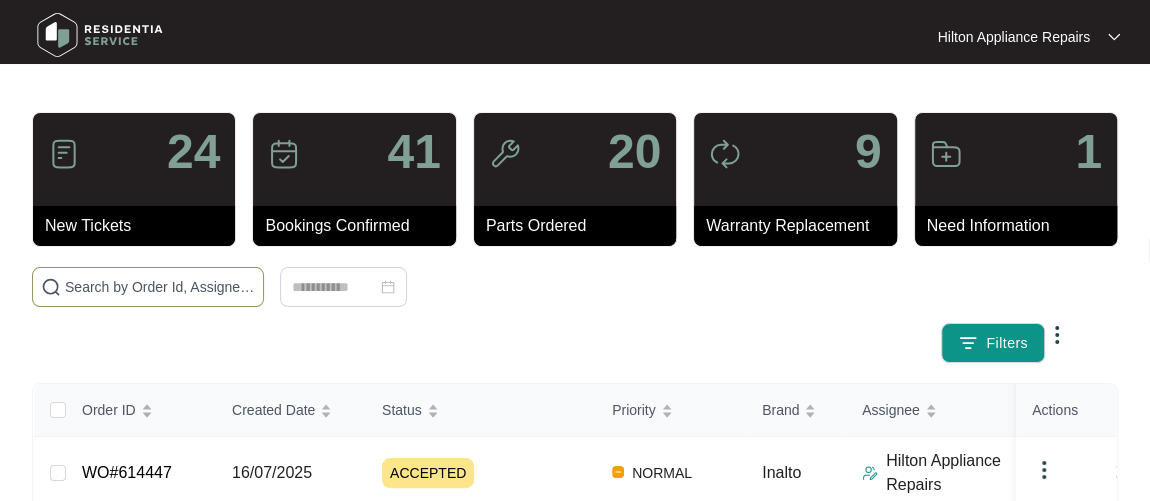 paste on "WO#614447" 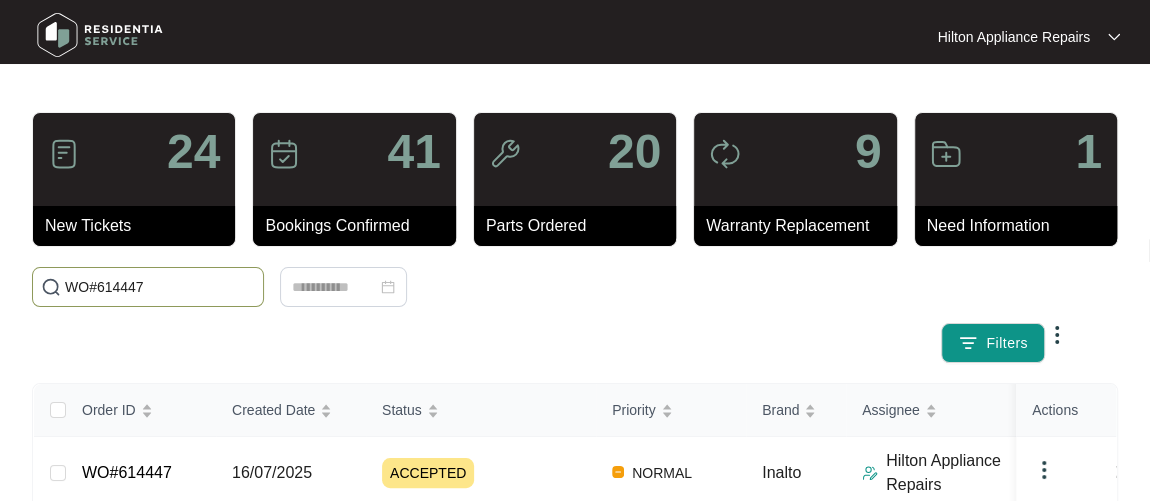 type on "WO#614447" 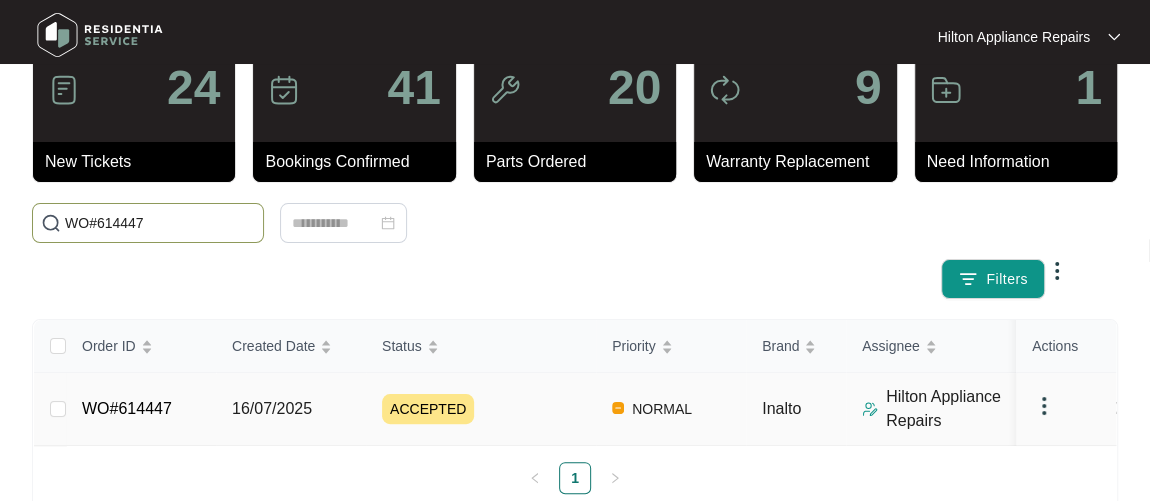 scroll, scrollTop: 117, scrollLeft: 0, axis: vertical 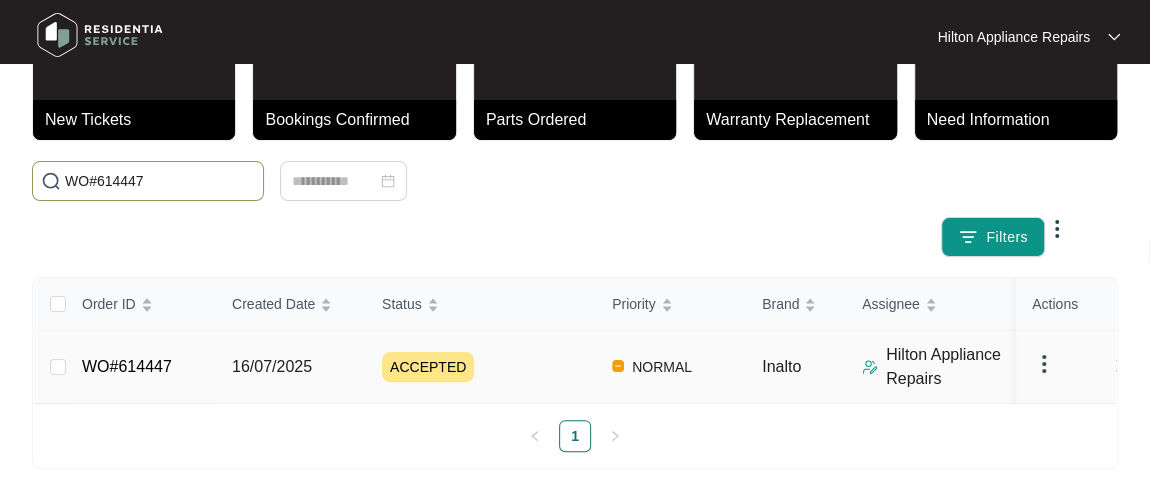 click on "16/07/2025" at bounding box center (272, 366) 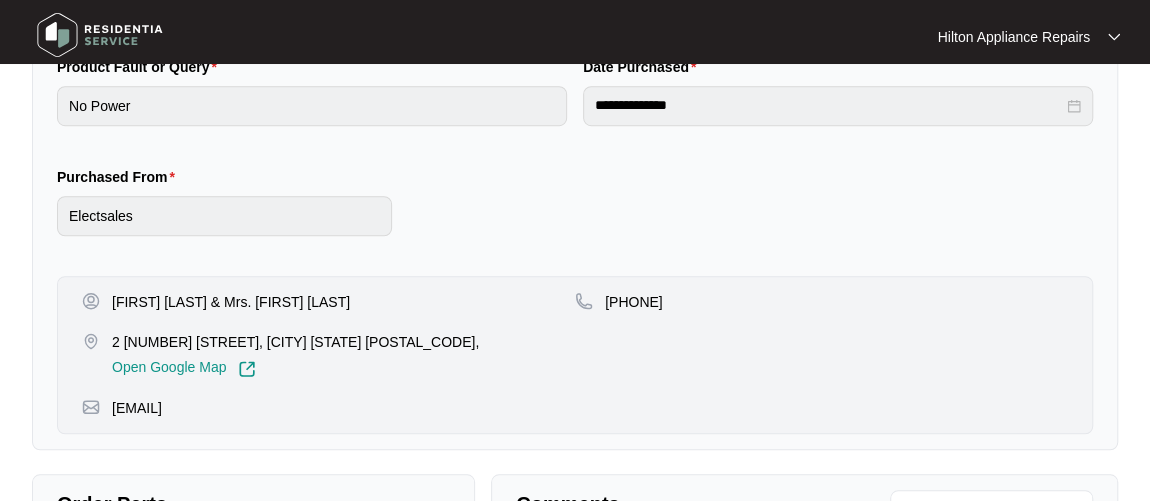scroll, scrollTop: 634, scrollLeft: 0, axis: vertical 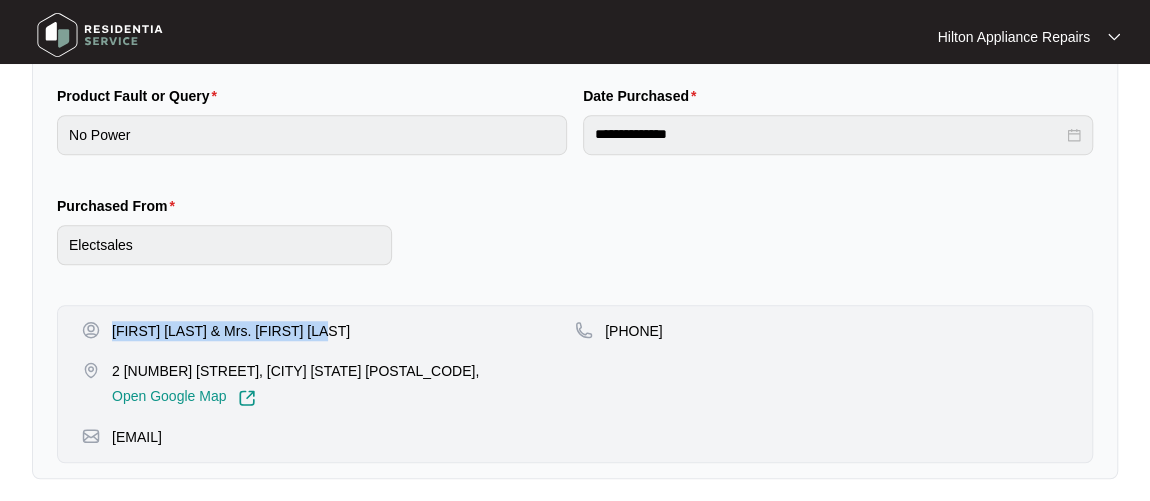 drag, startPoint x: 290, startPoint y: 328, endPoint x: 112, endPoint y: 327, distance: 178.0028 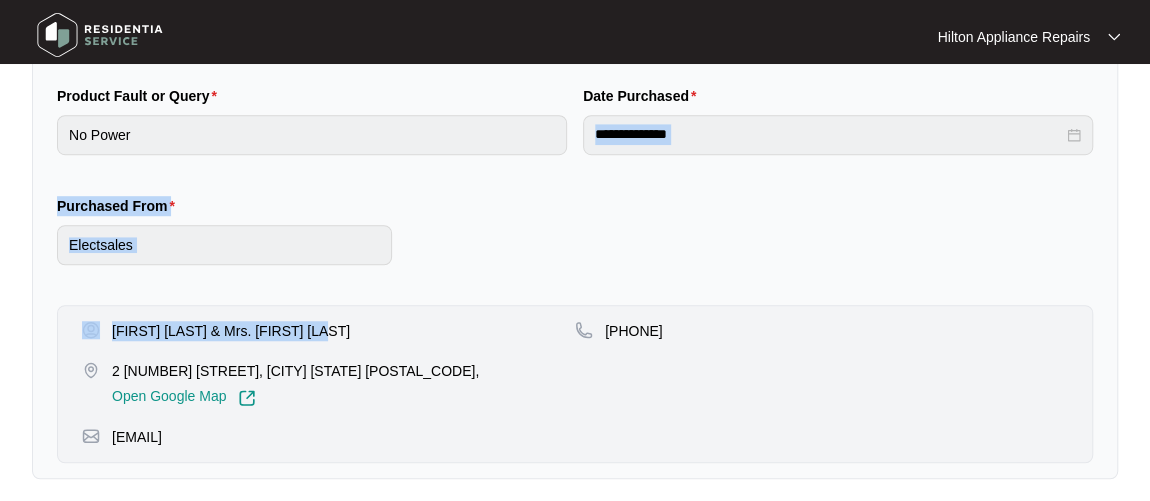drag, startPoint x: 421, startPoint y: 314, endPoint x: 643, endPoint y: 246, distance: 232.18097 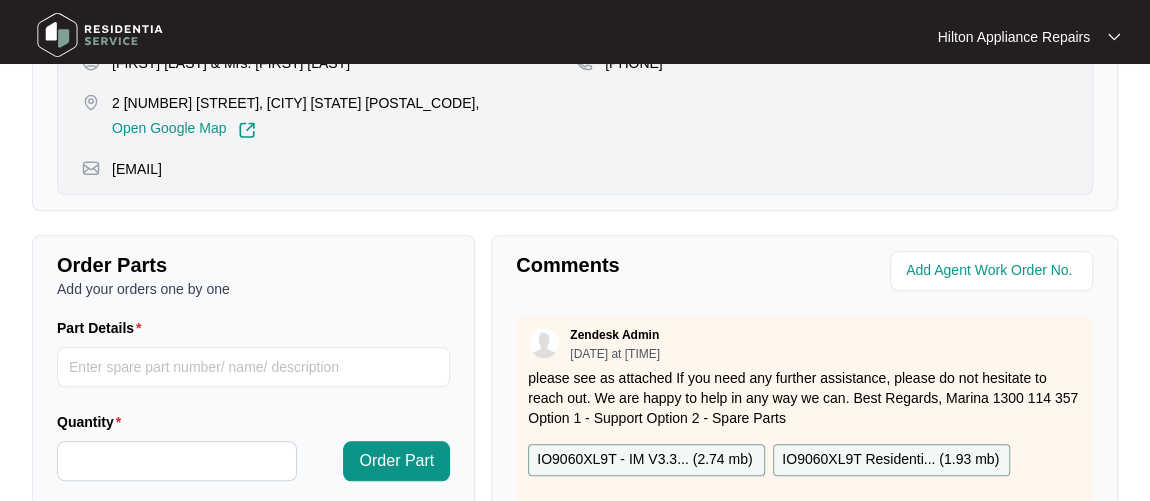 scroll, scrollTop: 907, scrollLeft: 0, axis: vertical 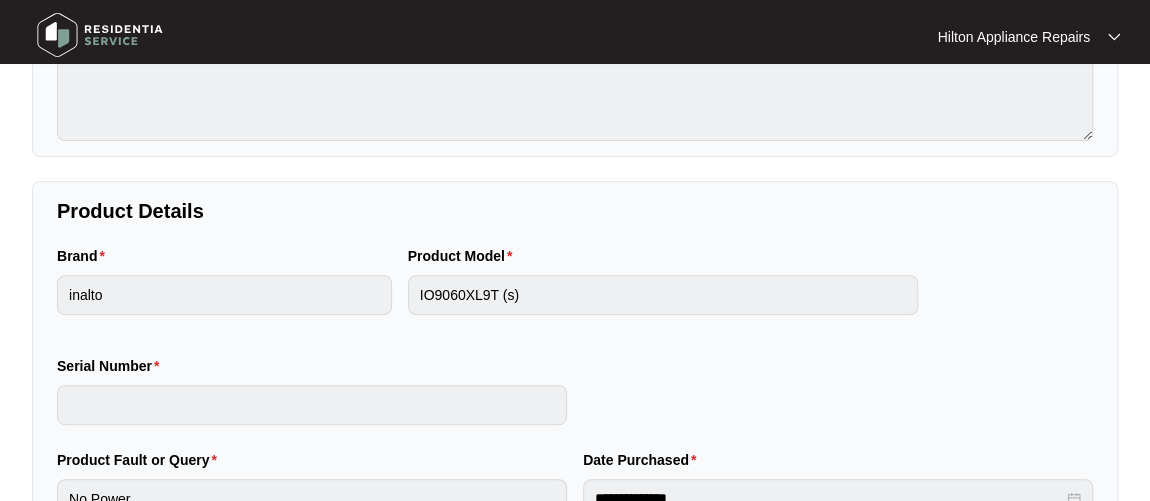 click on "Brand inalto Product Model IO9060XL9T (s) Serial Number" at bounding box center [575, 347] 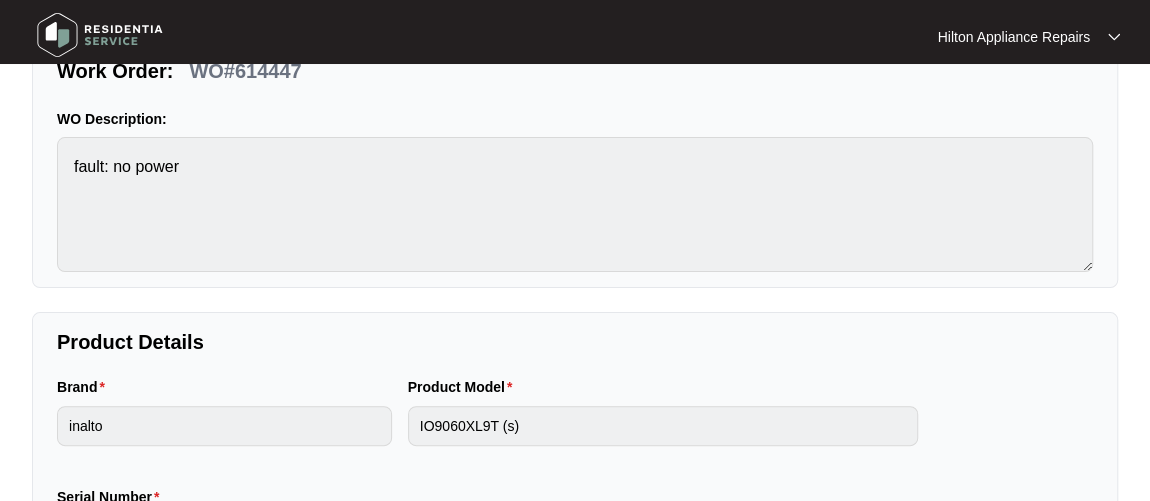 scroll, scrollTop: 90, scrollLeft: 0, axis: vertical 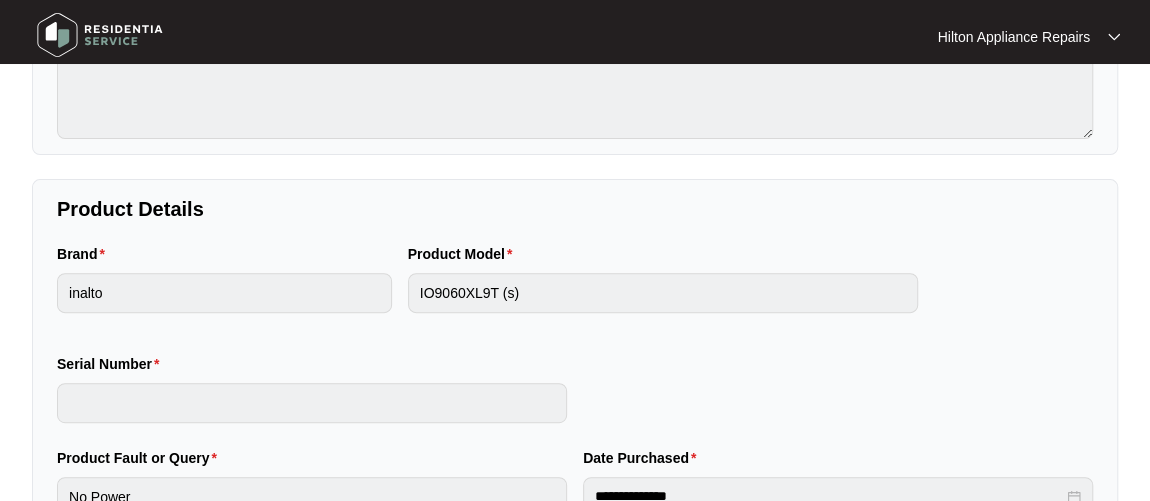 click on "Brand inalto Product Model IO9060XL9T (s) Serial Number" at bounding box center [575, 345] 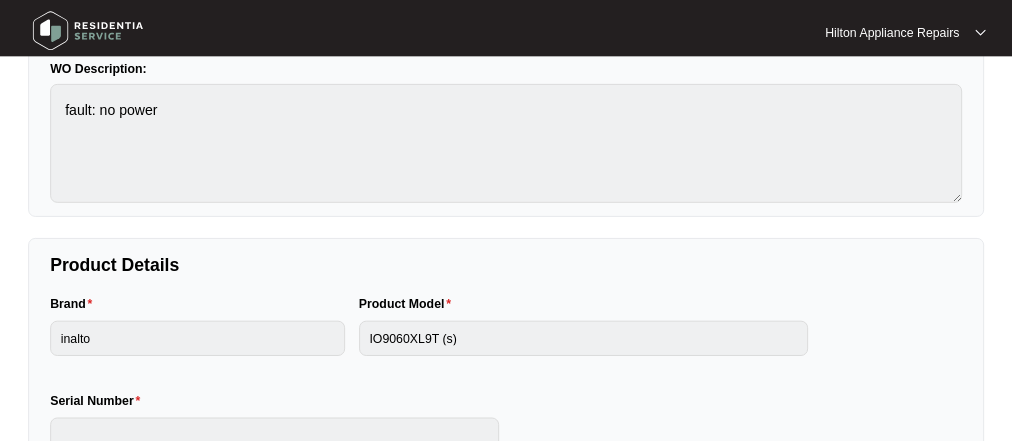 scroll, scrollTop: 181, scrollLeft: 0, axis: vertical 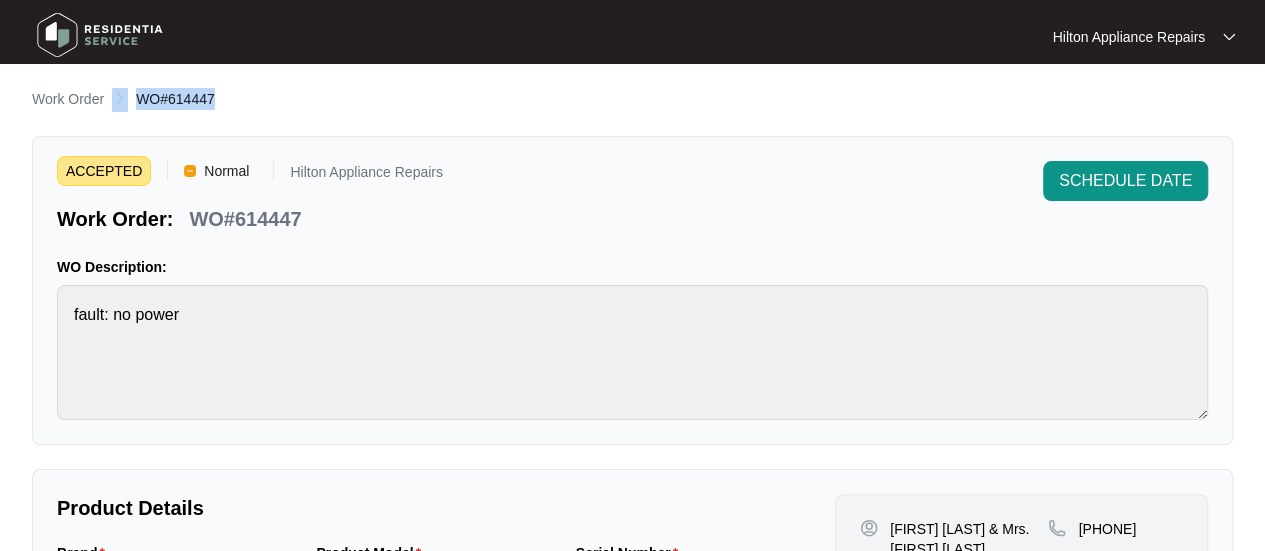 drag, startPoint x: 227, startPoint y: 102, endPoint x: 131, endPoint y: 94, distance: 96.332756 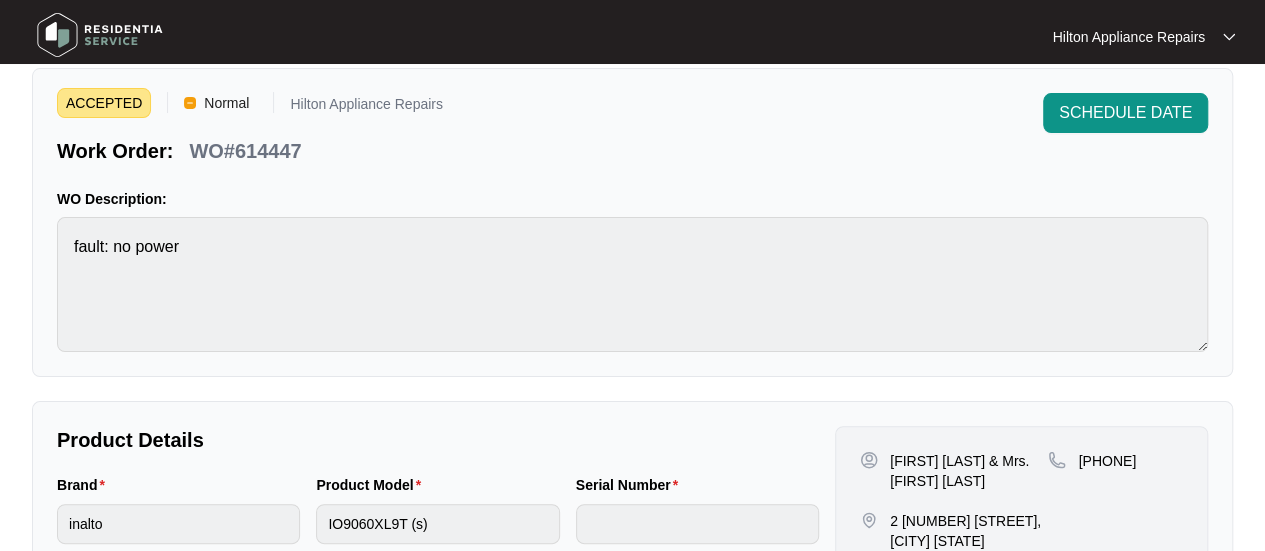 scroll, scrollTop: 0, scrollLeft: 0, axis: both 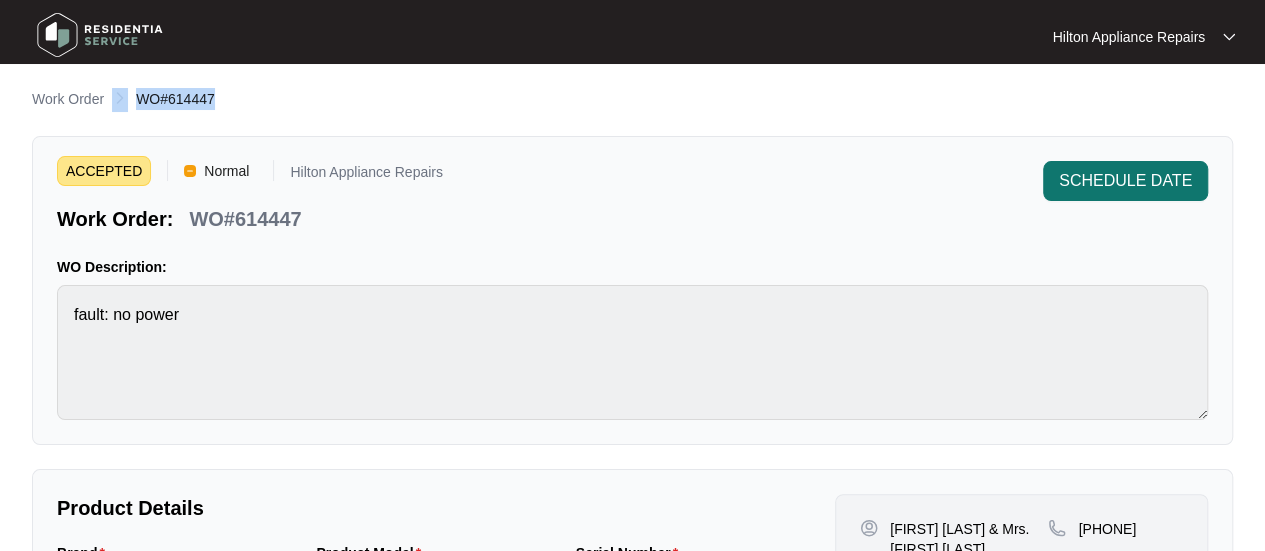 click on "SCHEDULE DATE" at bounding box center (1125, 181) 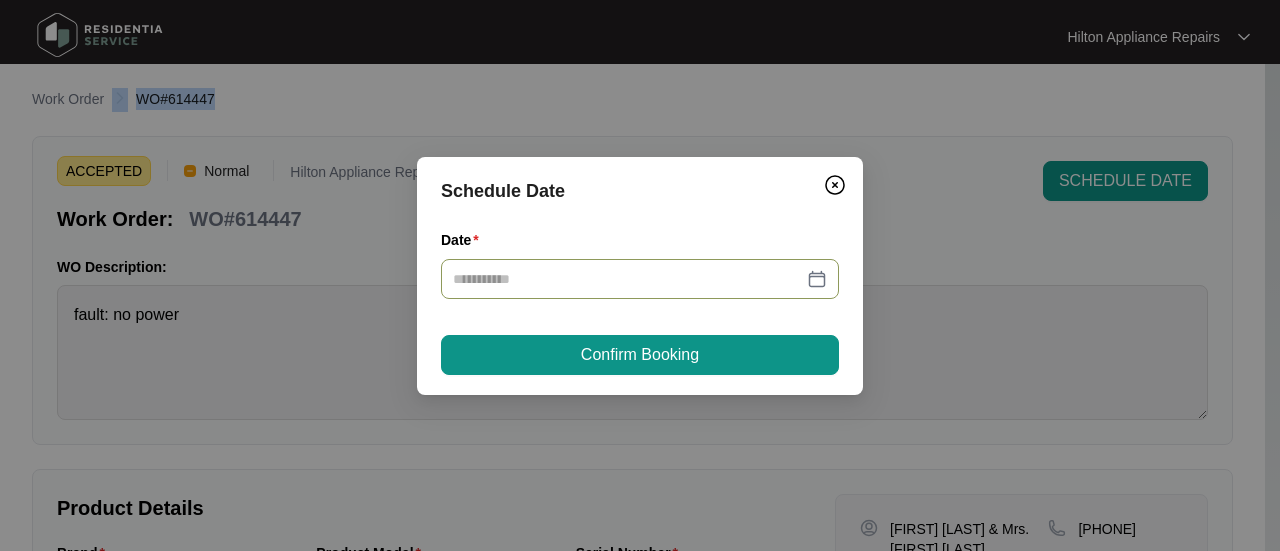 click at bounding box center (640, 279) 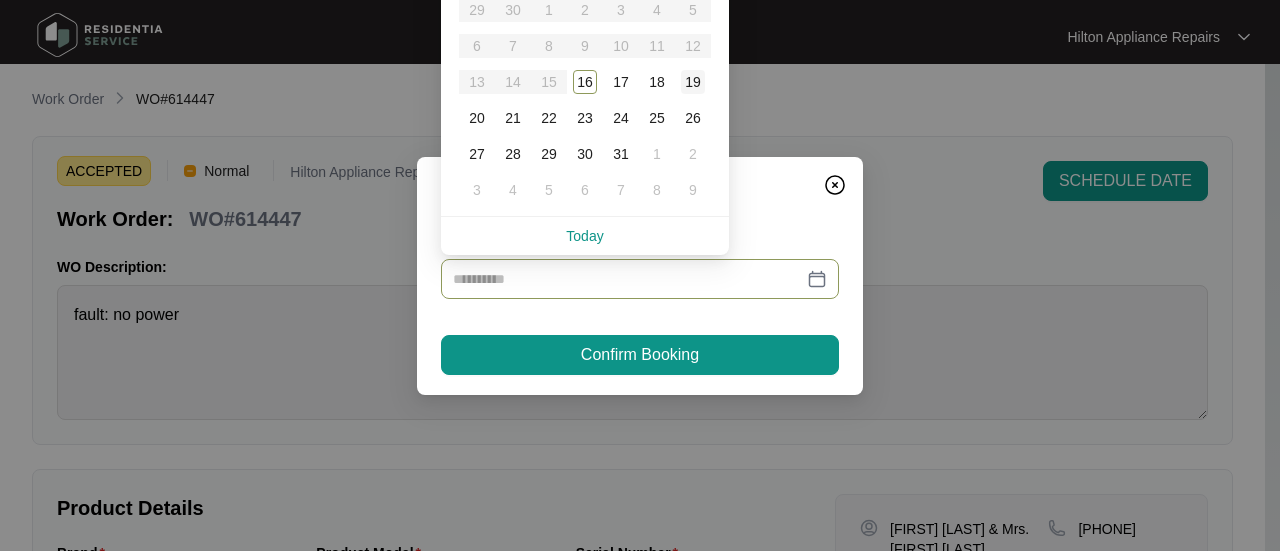 click on "19" at bounding box center (693, 82) 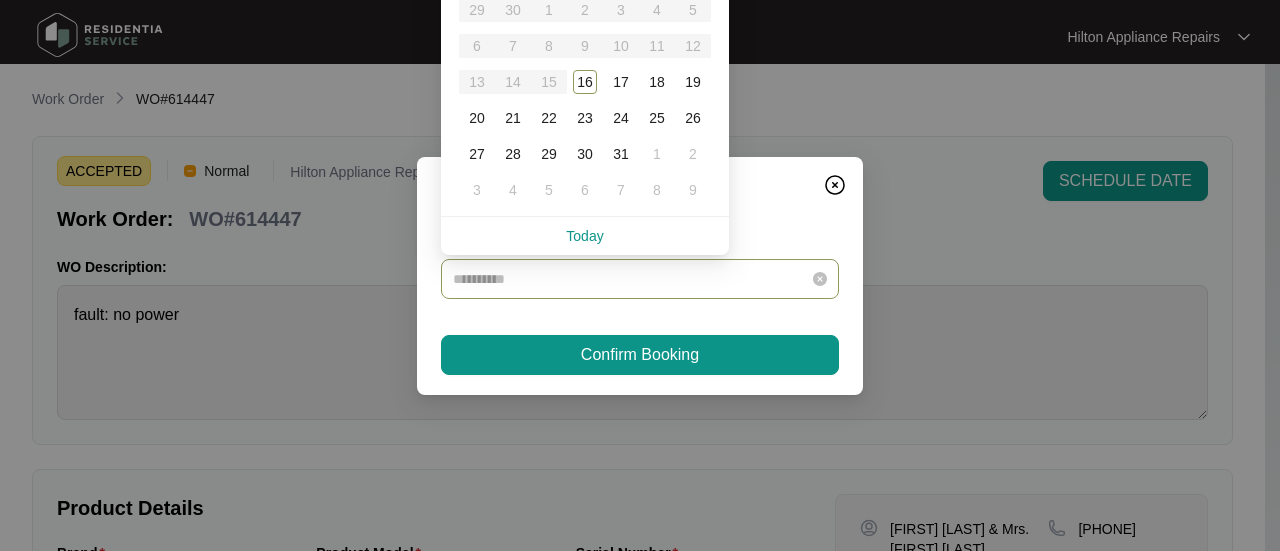type on "**********" 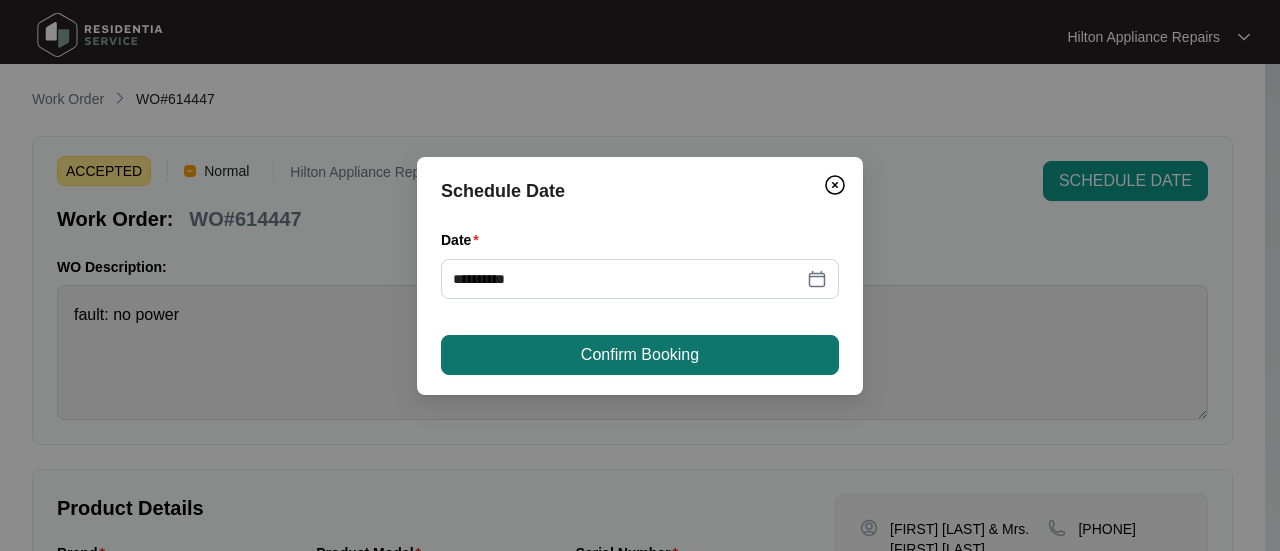 click on "Confirm Booking" at bounding box center (640, 355) 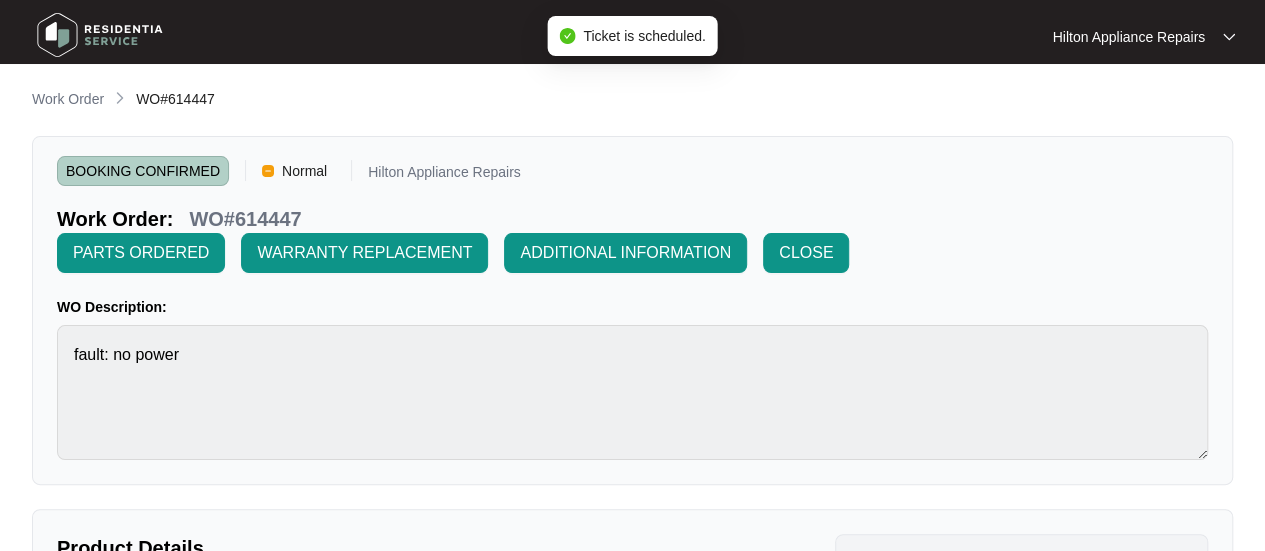 click on "Work Order" at bounding box center [68, 99] 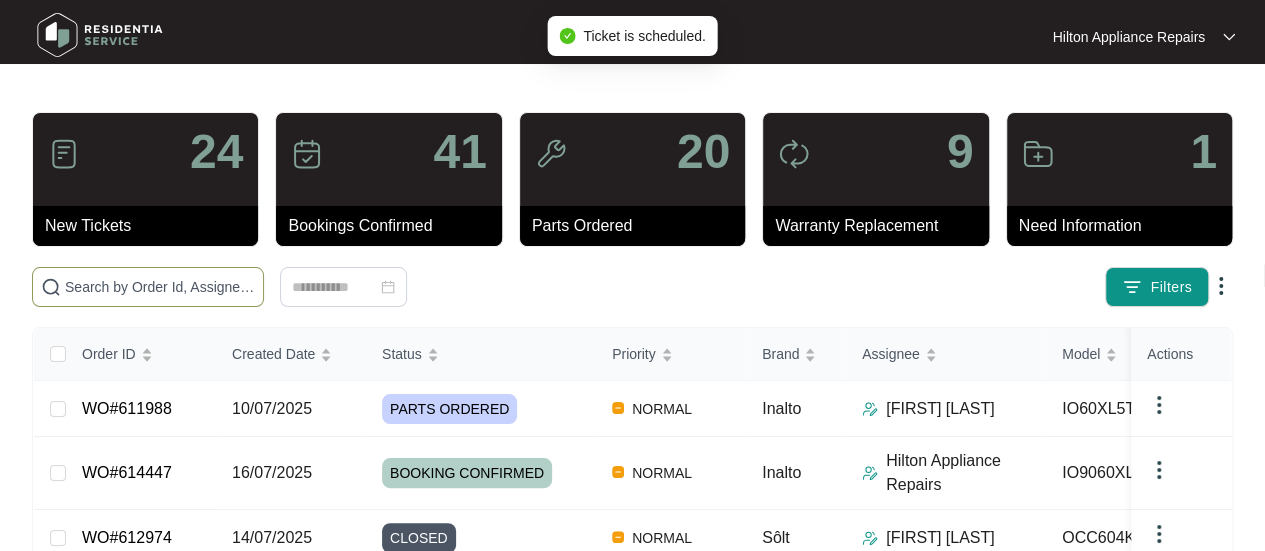 click at bounding box center (160, 287) 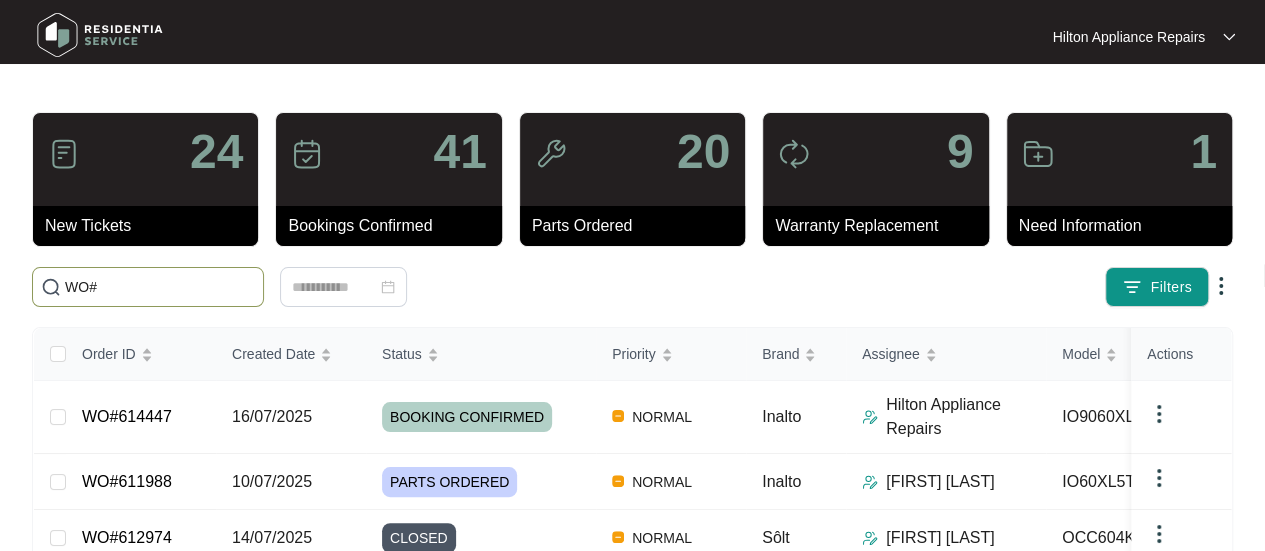 paste on "WO#614447" 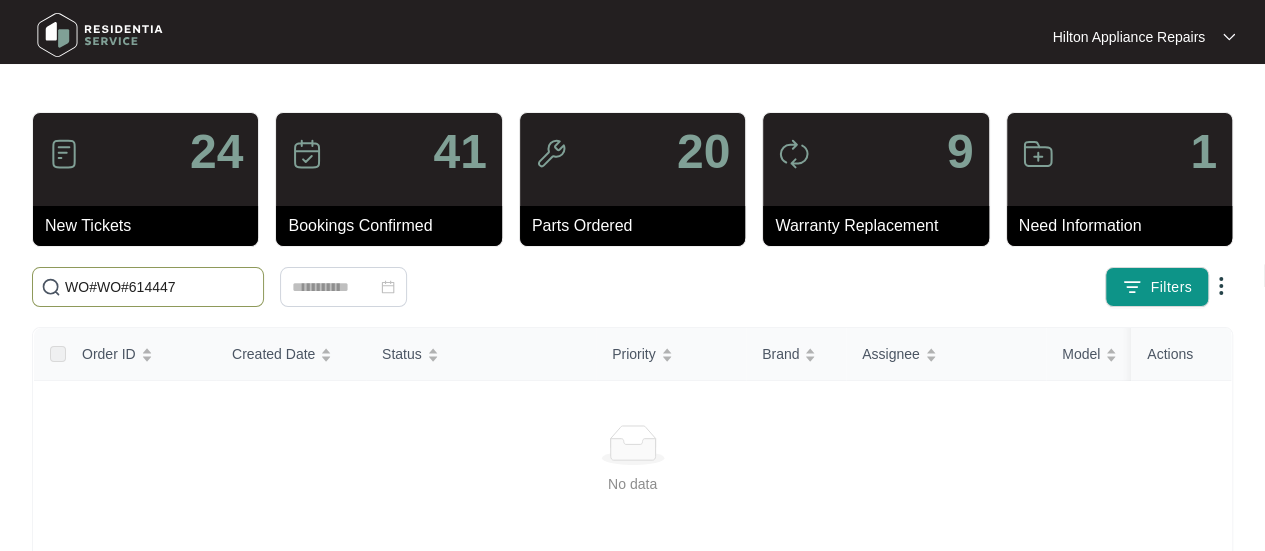 click on "WO#WO#614447" at bounding box center (160, 287) 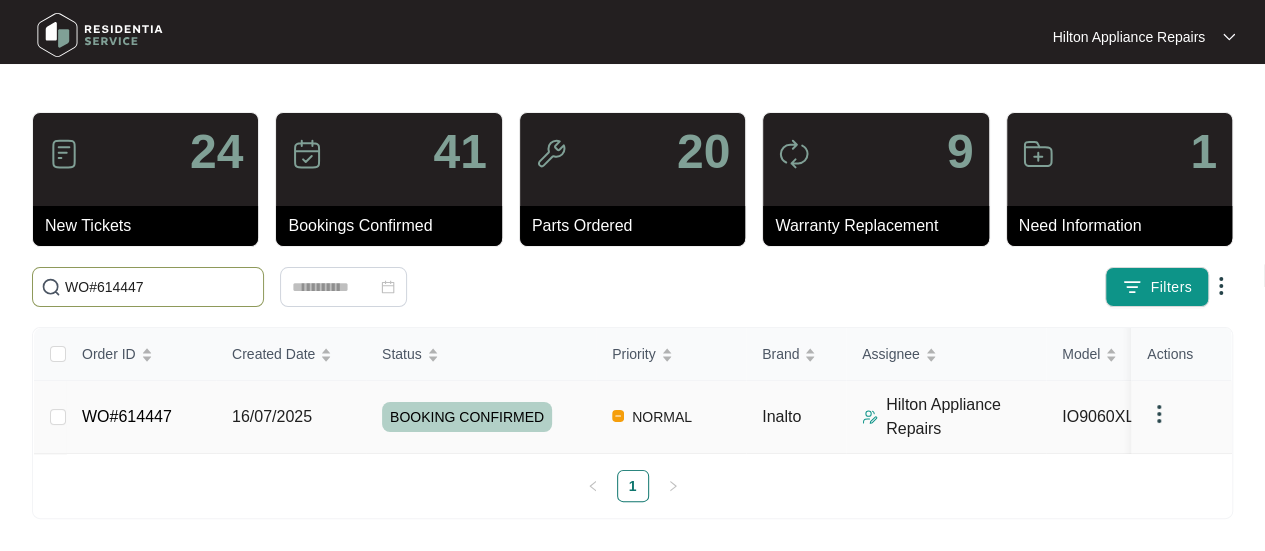 type on "WO#614447" 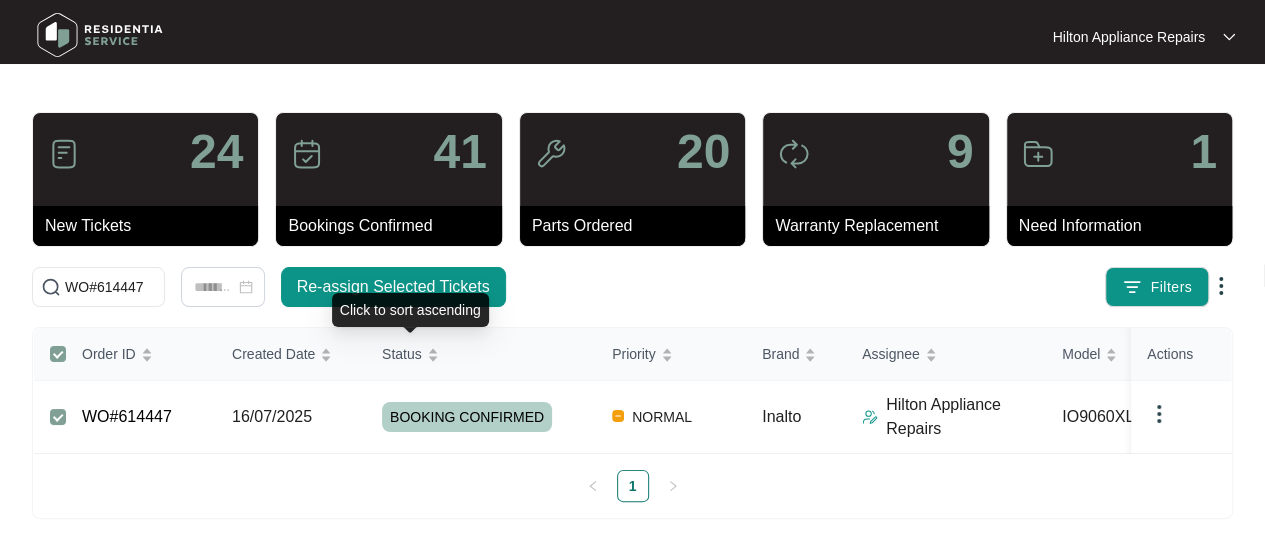 click on "Click to sort ascending" at bounding box center [410, 310] 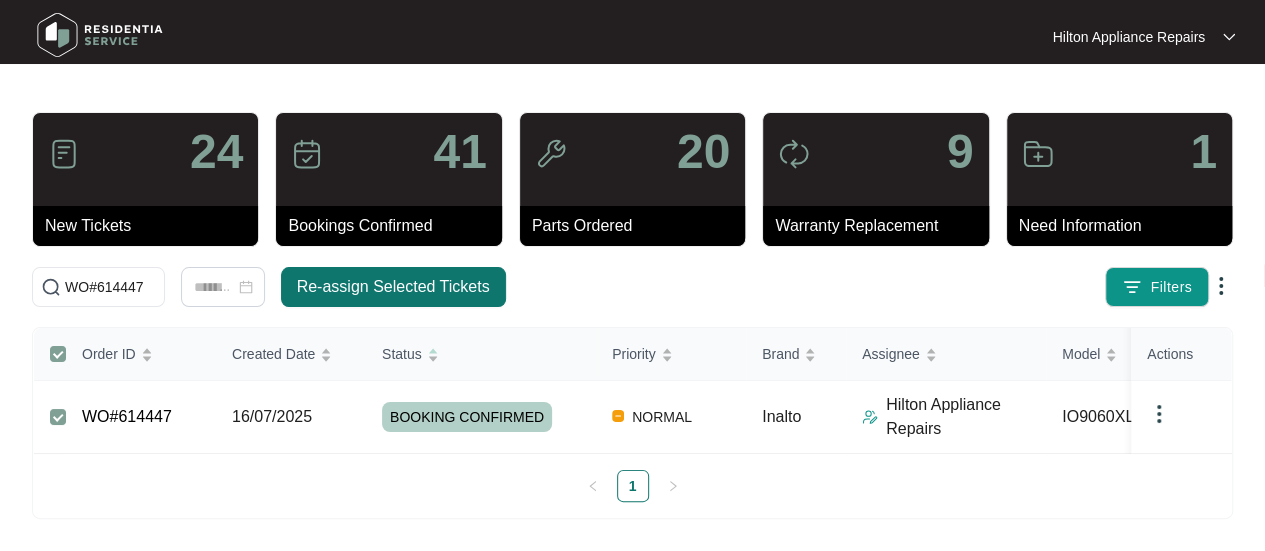 click on "Re-assign Selected Tickets" at bounding box center [393, 287] 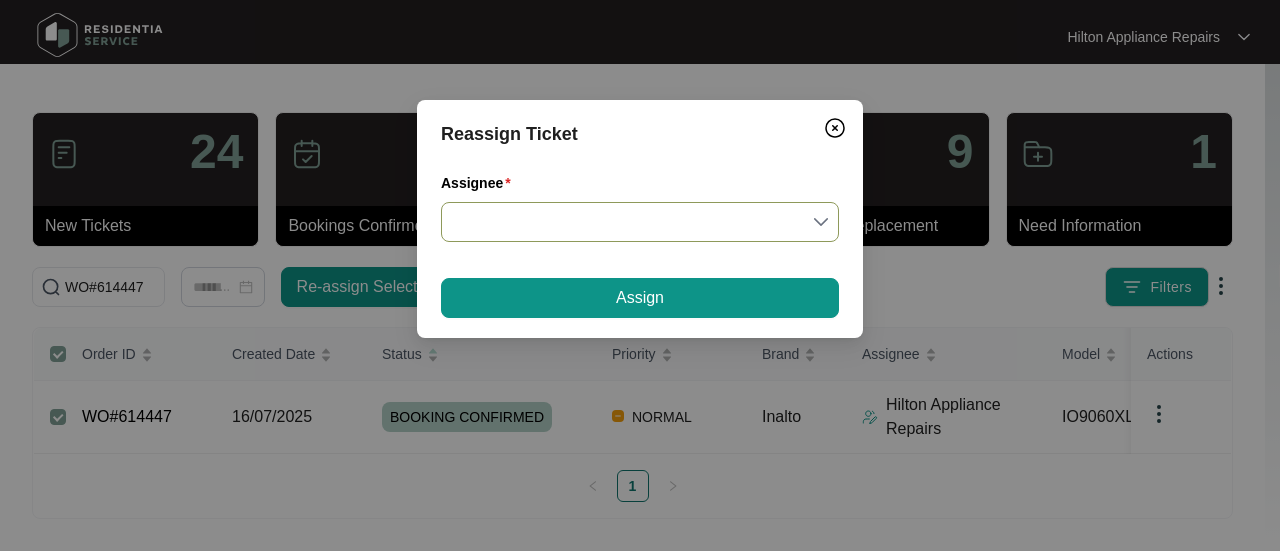click on "Assignee" at bounding box center [640, 222] 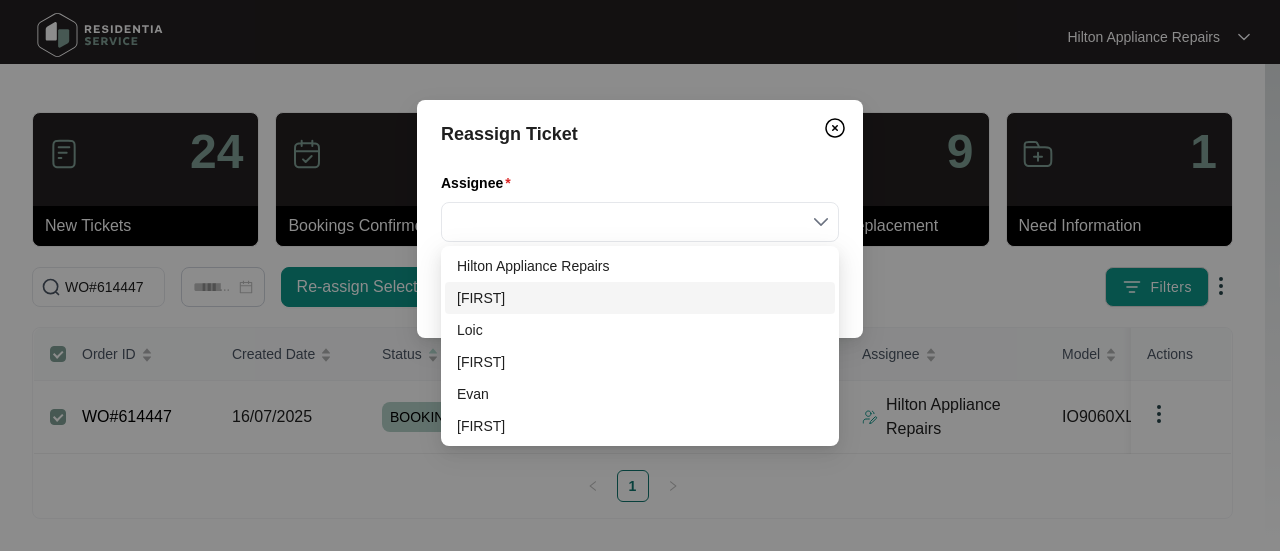 click on "[FIRST]" at bounding box center [640, 298] 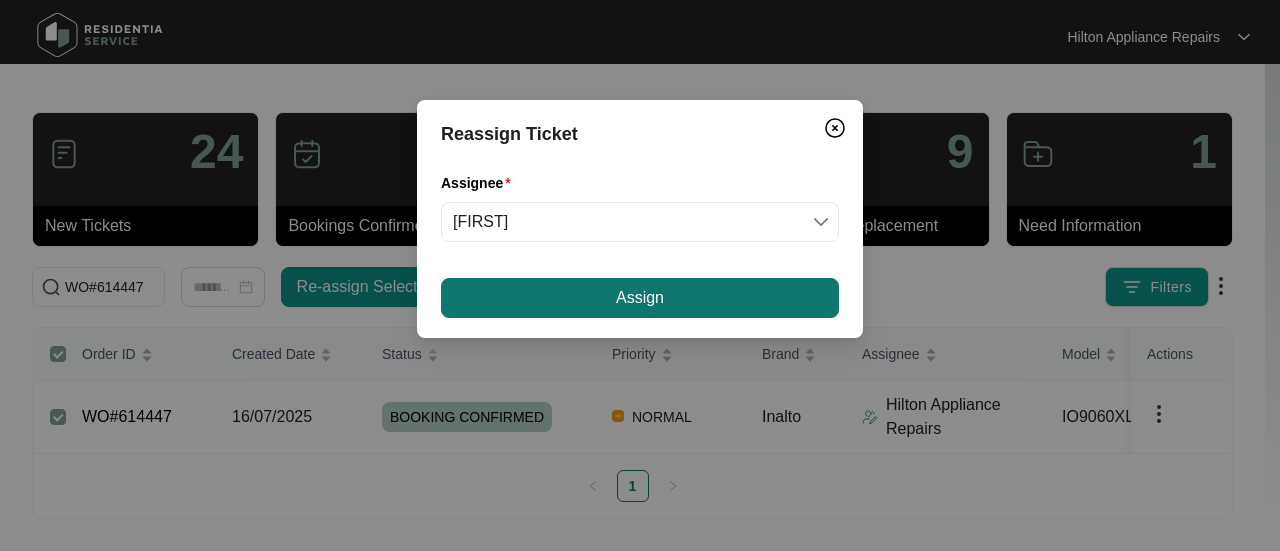 click on "Assign" at bounding box center [640, 298] 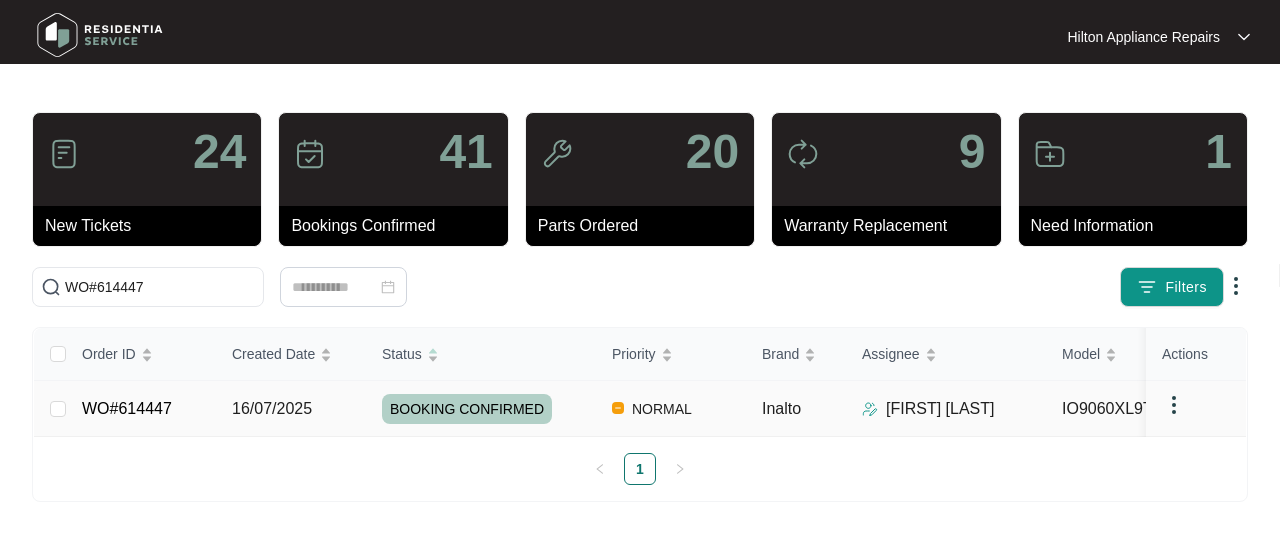 click on "Order ID Created Date Status Priority Brand Assignee Model Customer Name Purchased From Actions                       WO#614447 16/07/2025 BOOKING CONFIRMED NORMAL Inalto Dean Schroder IO9060XL9T (s) Ashish Sharma &... Electsales  1" at bounding box center [640, 406] 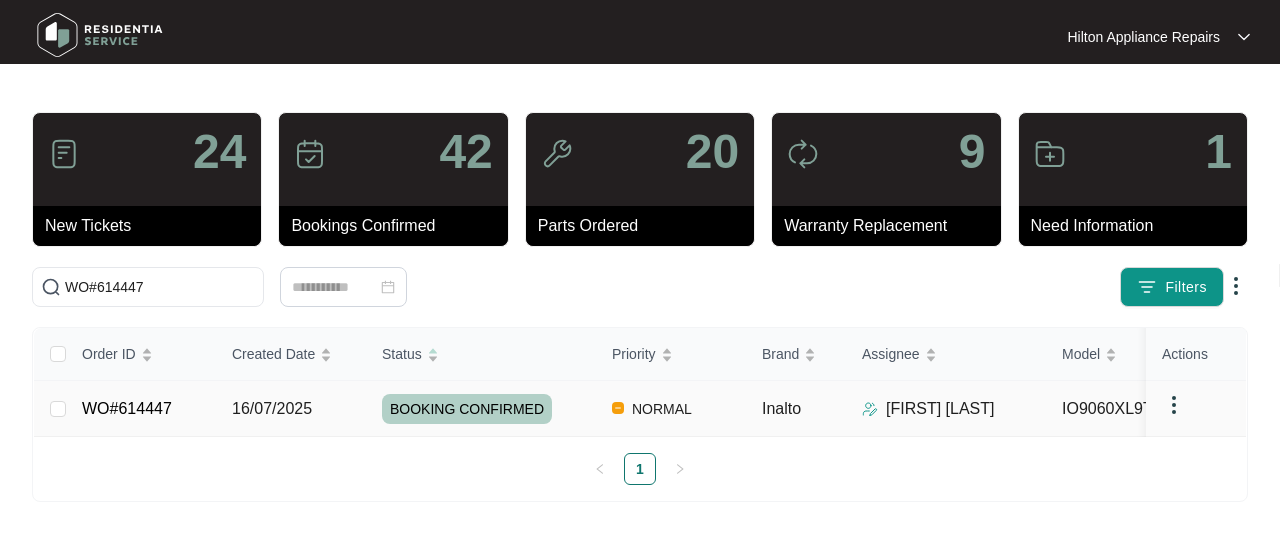 click on "16/07/2025" at bounding box center [272, 408] 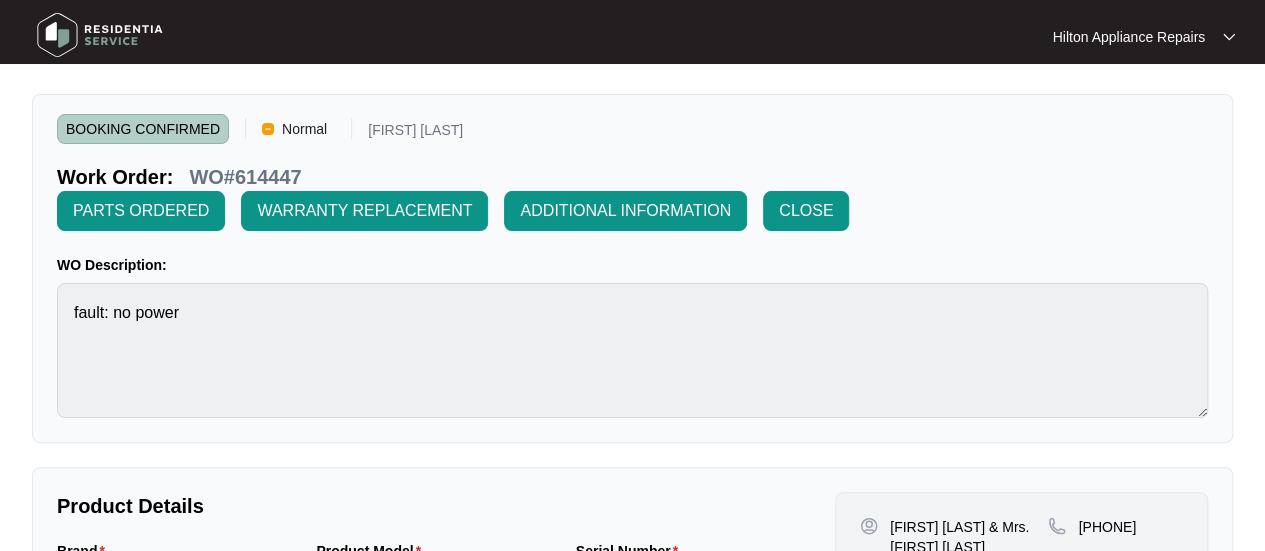 scroll, scrollTop: 0, scrollLeft: 0, axis: both 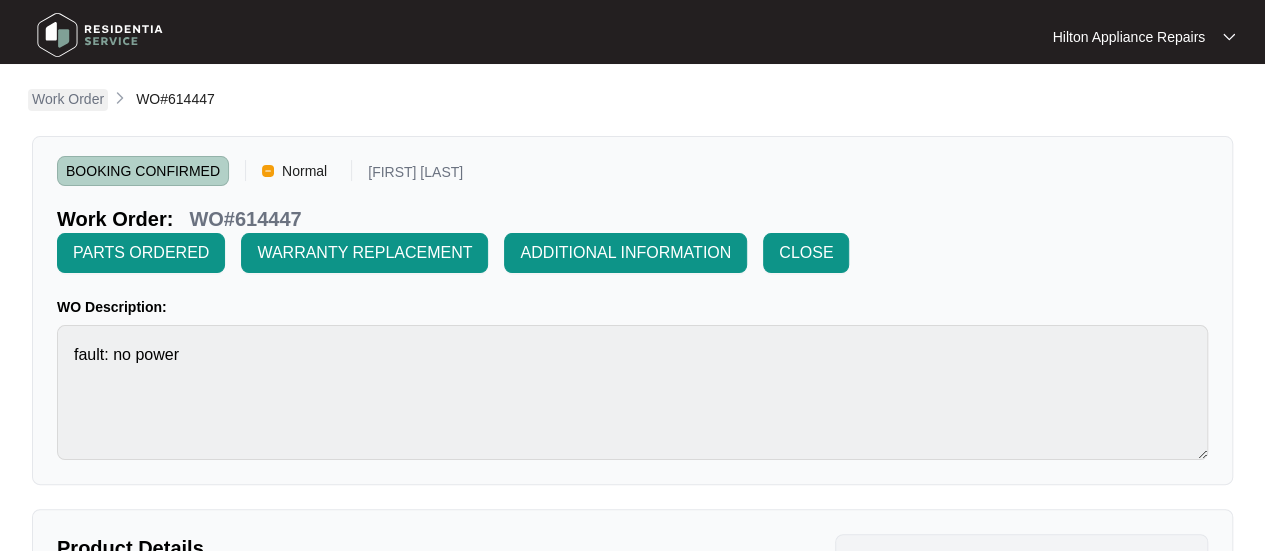 click on "Work Order" at bounding box center [68, 99] 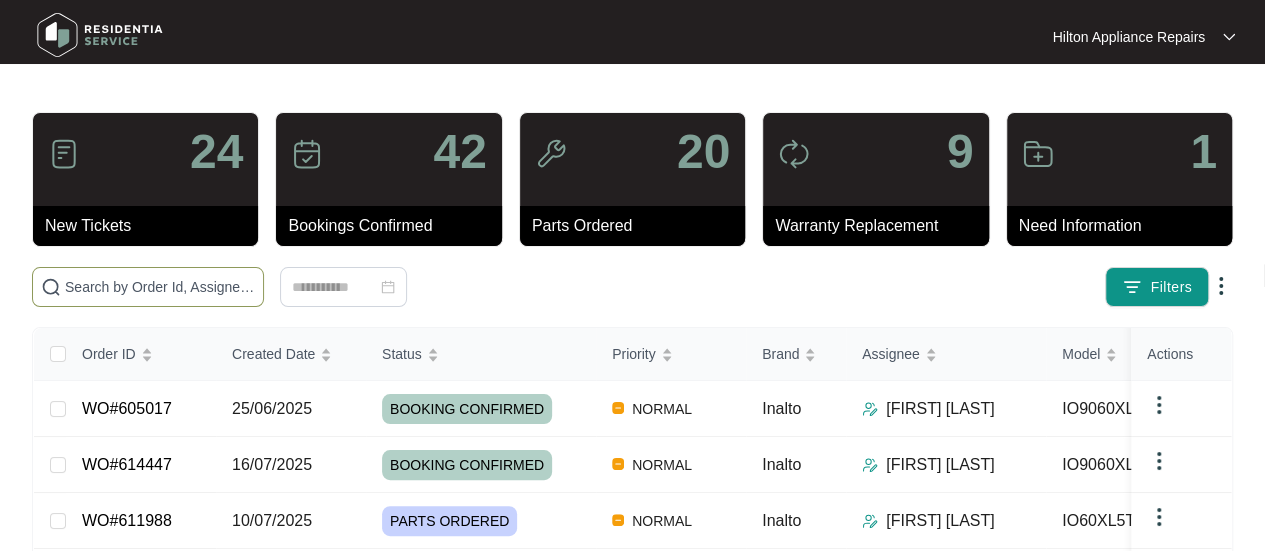 click at bounding box center [160, 287] 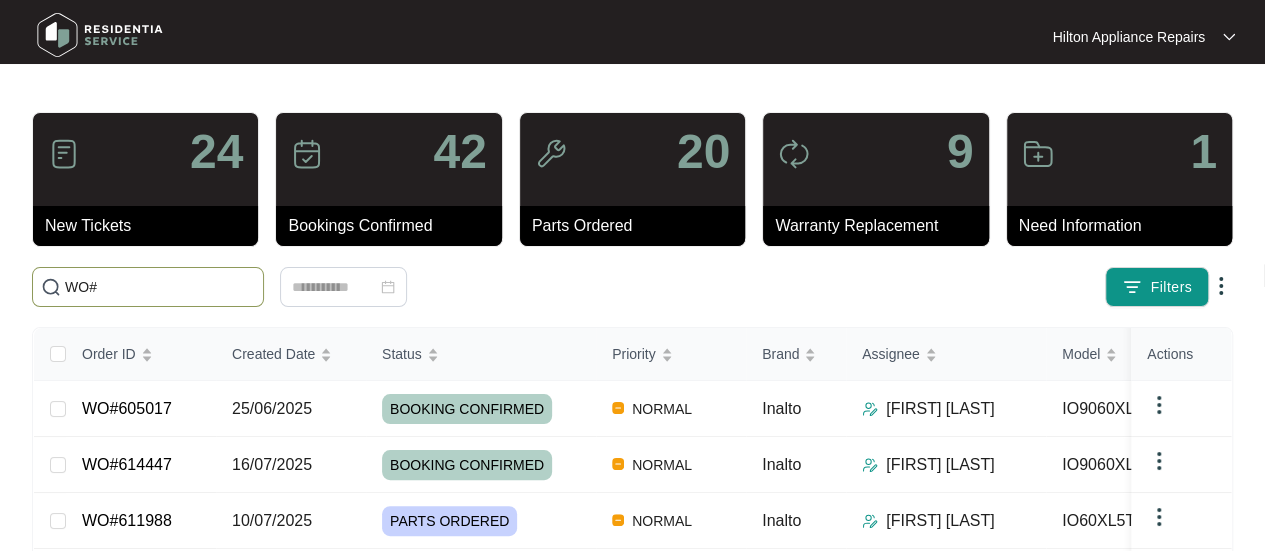 paste on "614451" 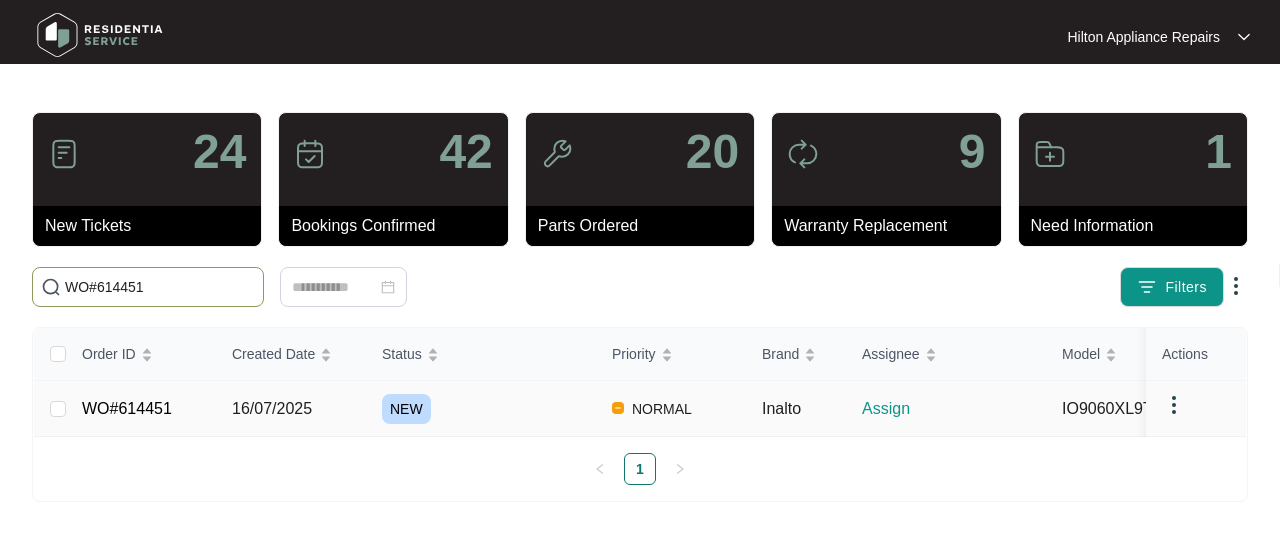 type on "WO#614451" 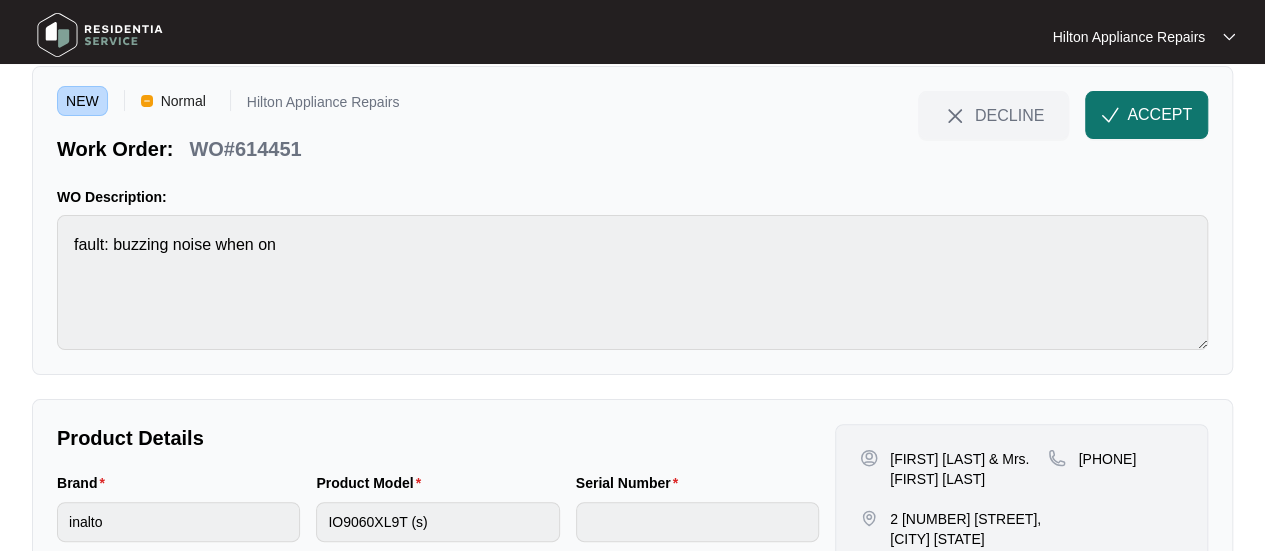 scroll, scrollTop: 0, scrollLeft: 0, axis: both 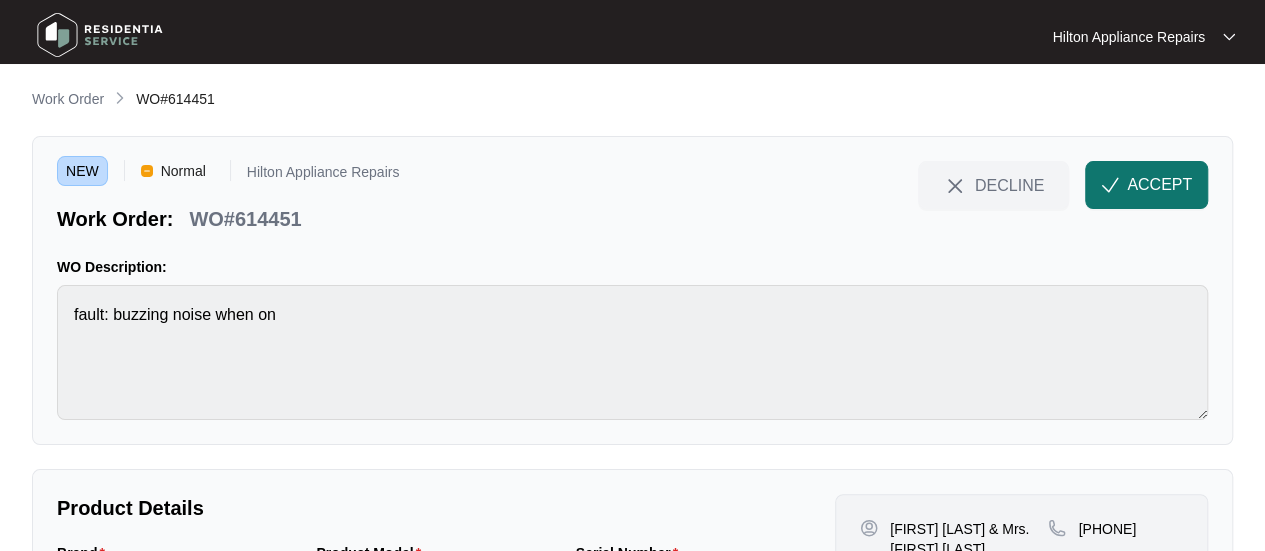 click on "ACCEPT" at bounding box center (1159, 185) 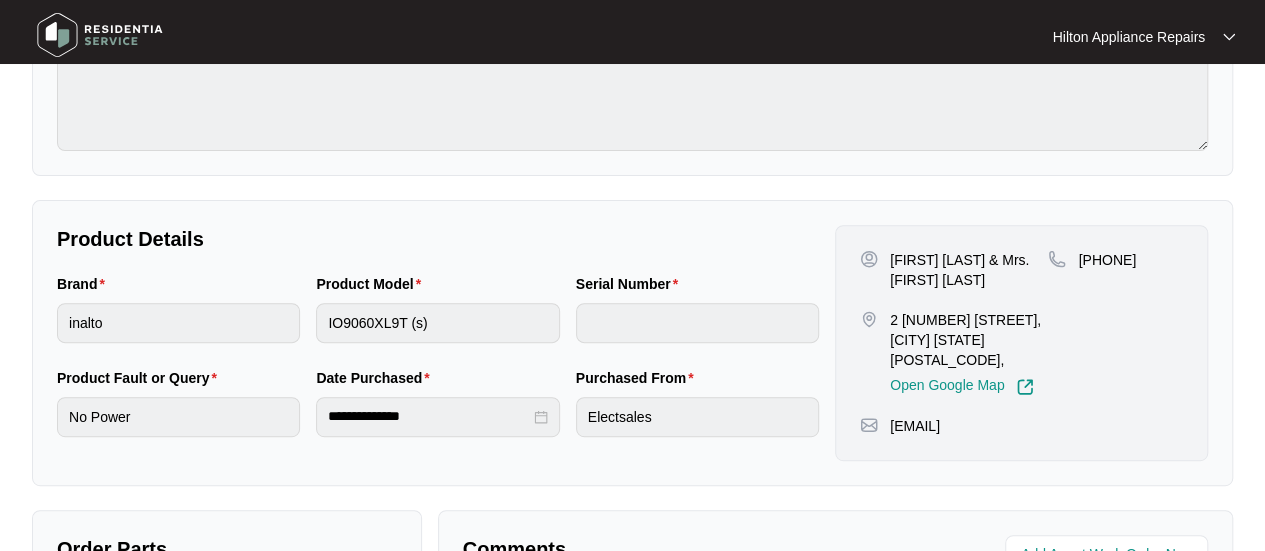 scroll, scrollTop: 300, scrollLeft: 0, axis: vertical 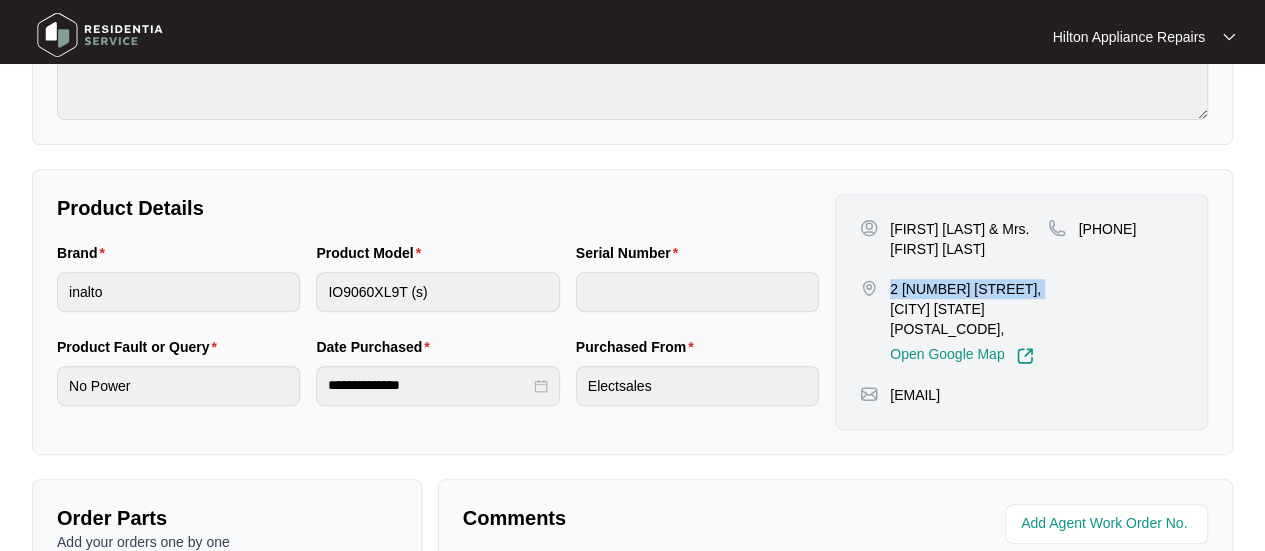 drag, startPoint x: 1046, startPoint y: 287, endPoint x: 890, endPoint y: 281, distance: 156.11534 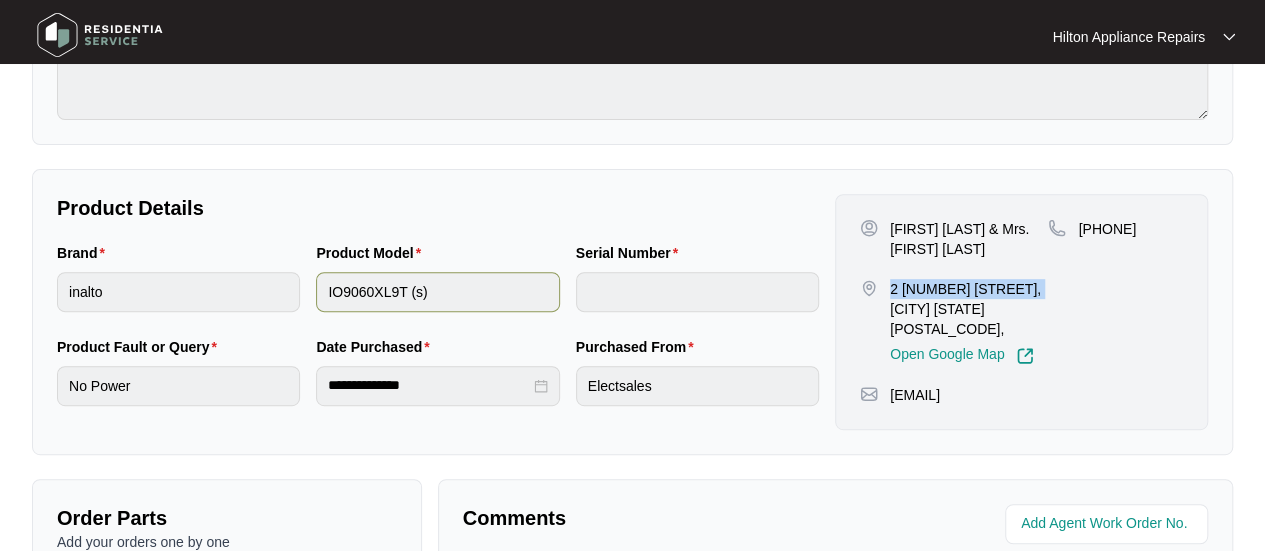 copy on "2 Haigh View, WELLARD" 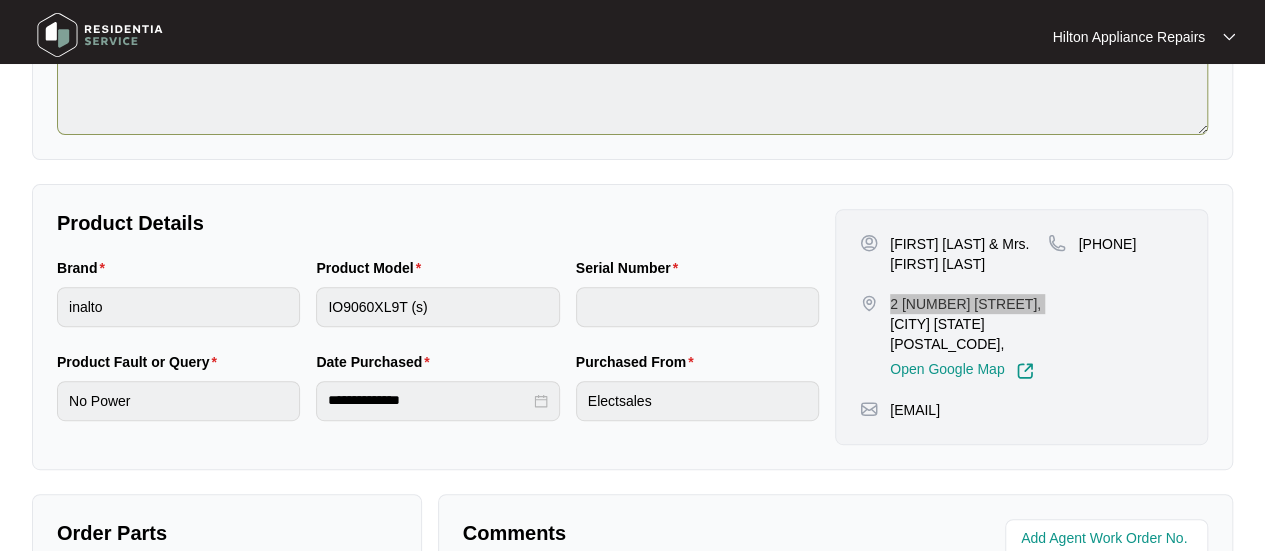 scroll, scrollTop: 200, scrollLeft: 0, axis: vertical 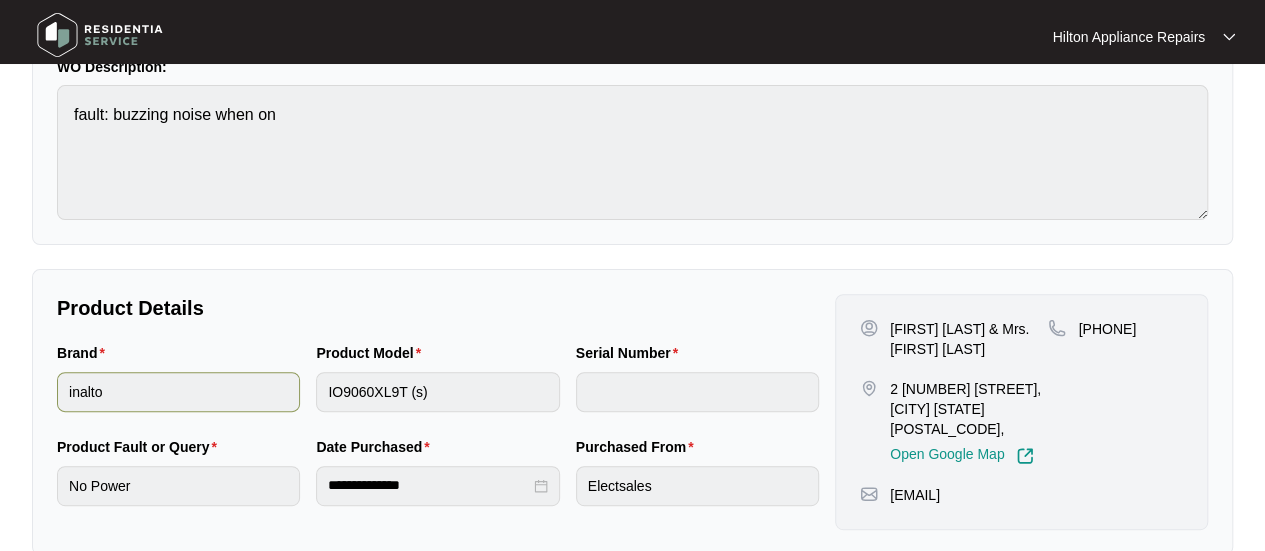 click on "Brand inalto Product Model IO9060XL9T (s) Serial Number" at bounding box center (438, 389) 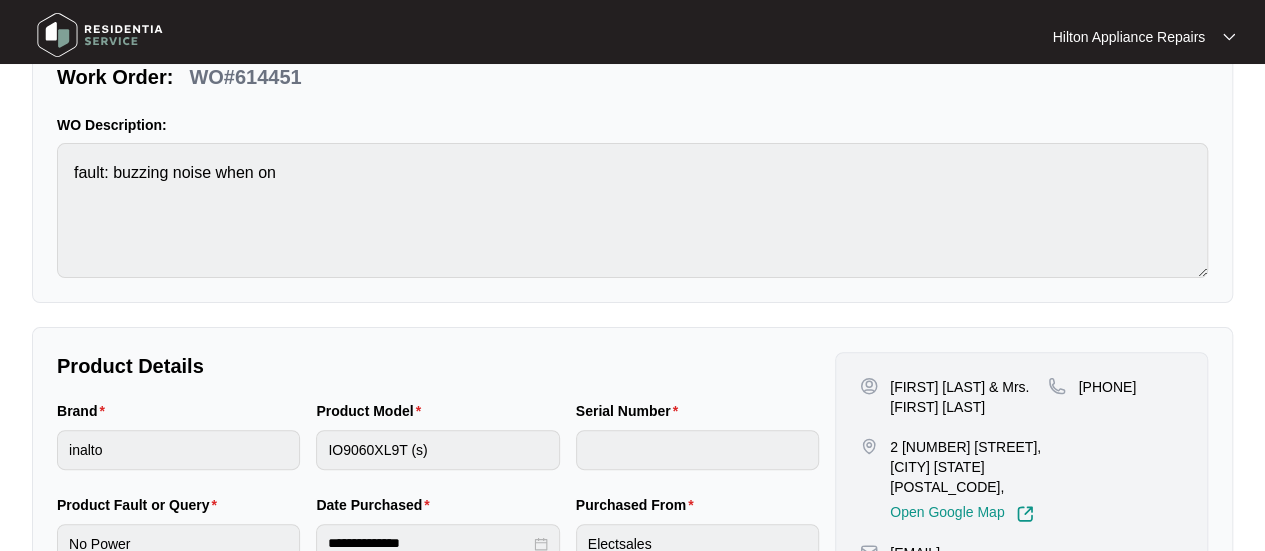 scroll, scrollTop: 0, scrollLeft: 0, axis: both 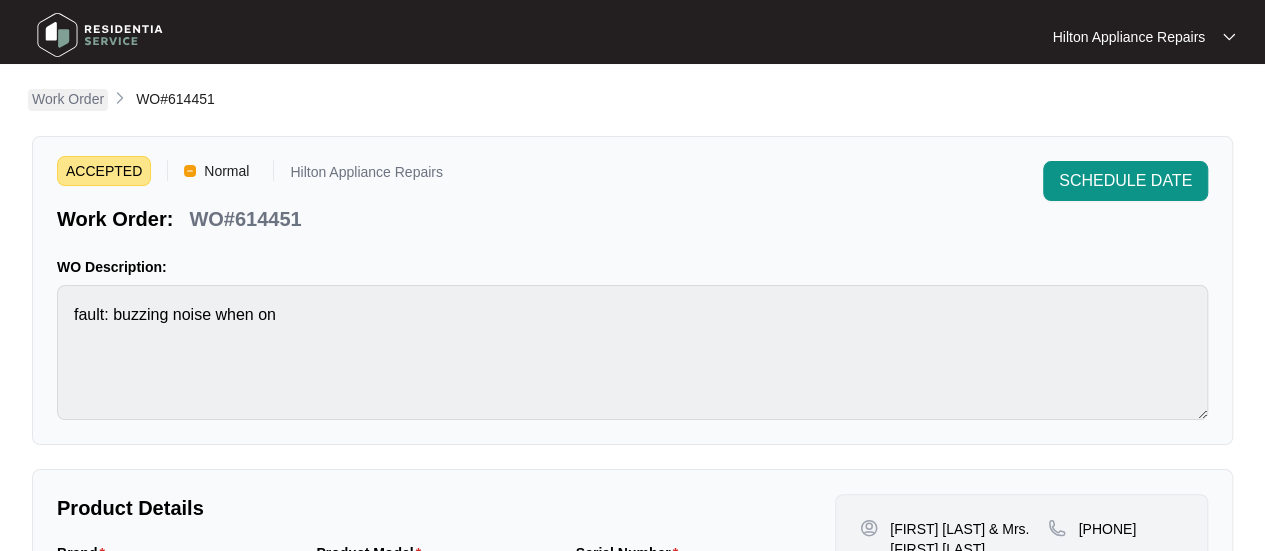 click on "Work Order" at bounding box center [68, 99] 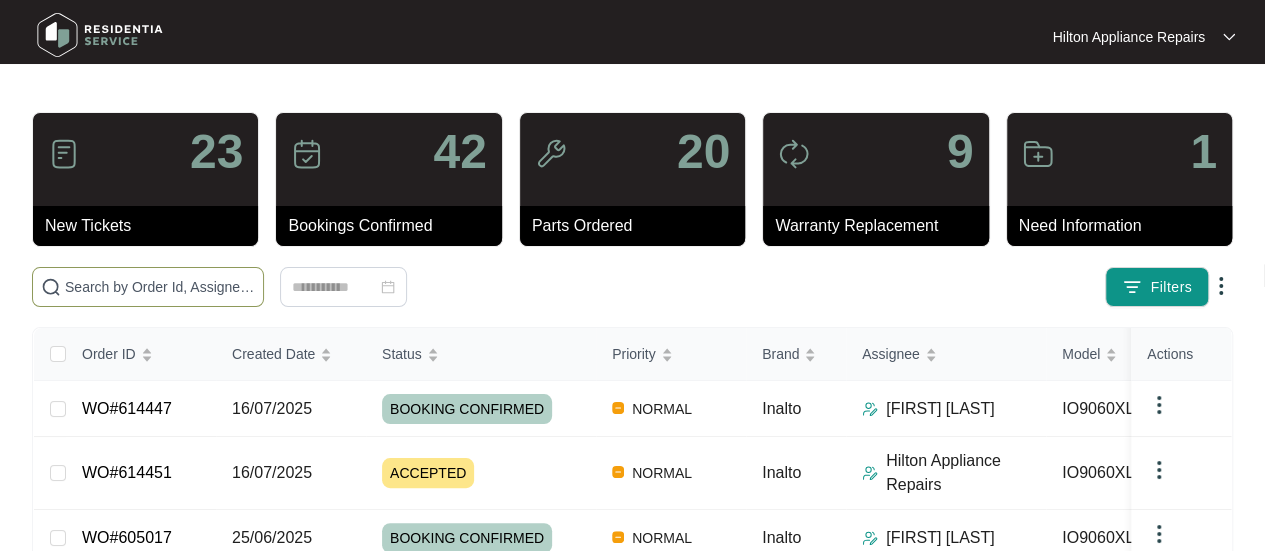 click at bounding box center (160, 287) 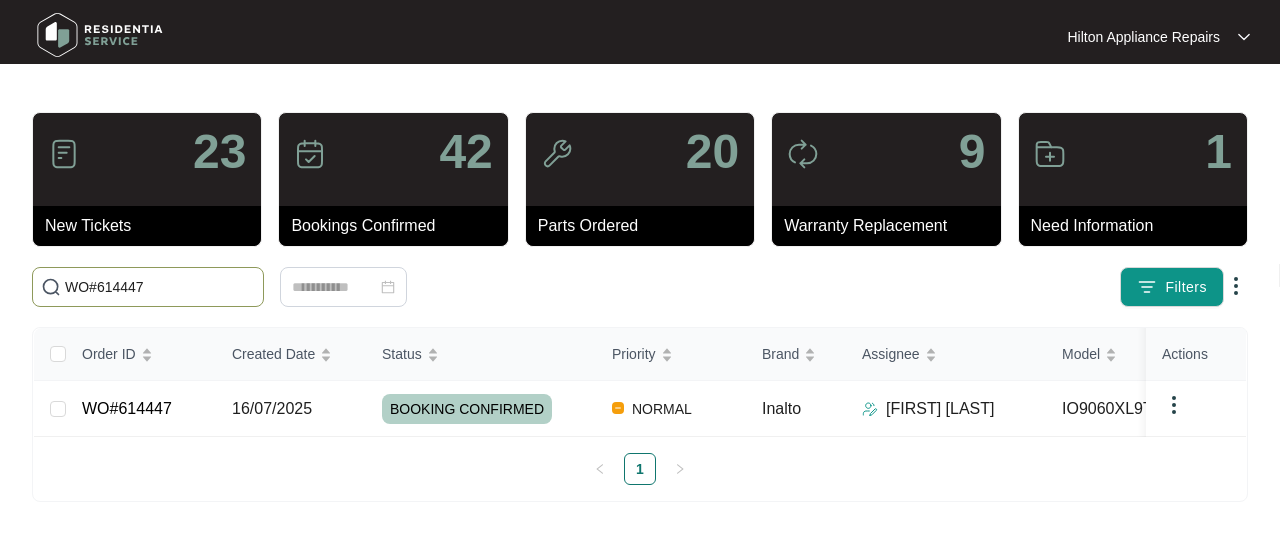 type on "WO#614447" 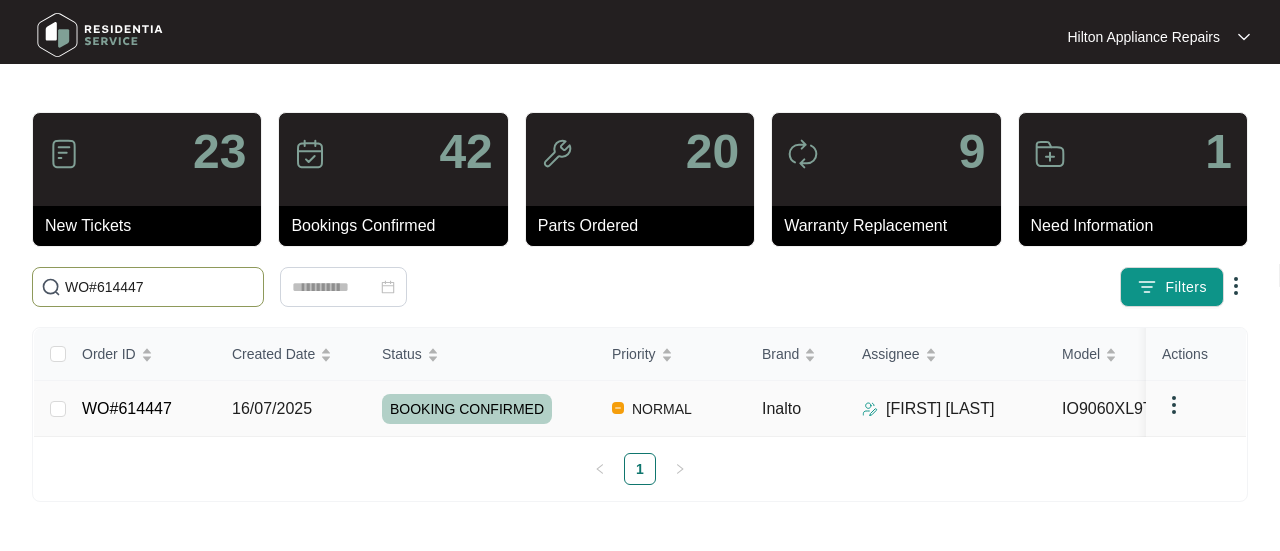 click on "16/07/2025" at bounding box center (272, 408) 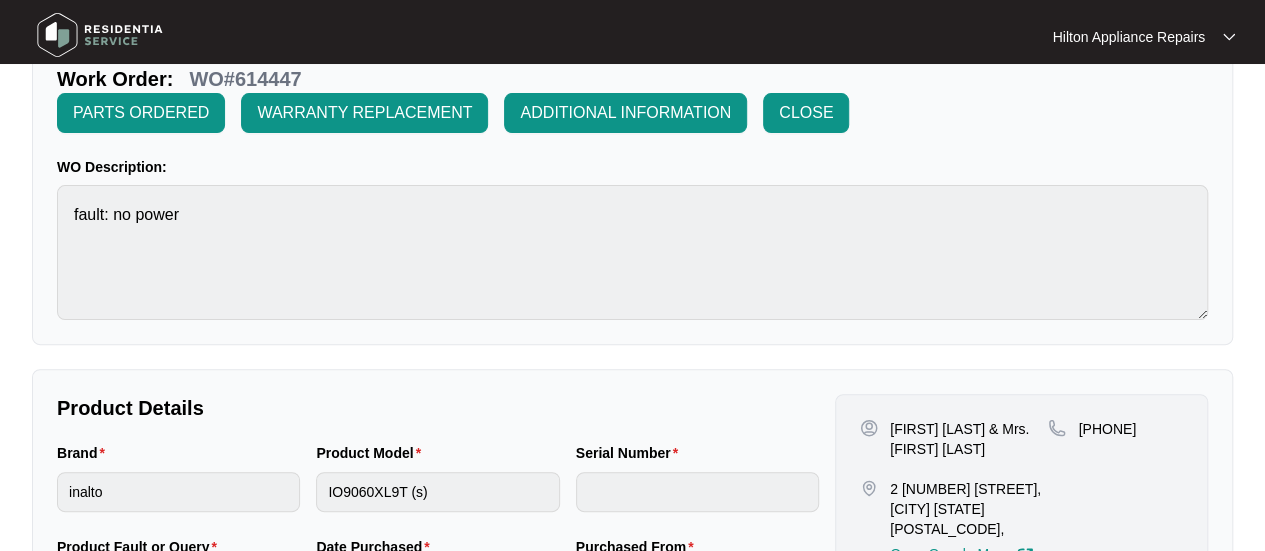 scroll, scrollTop: 0, scrollLeft: 0, axis: both 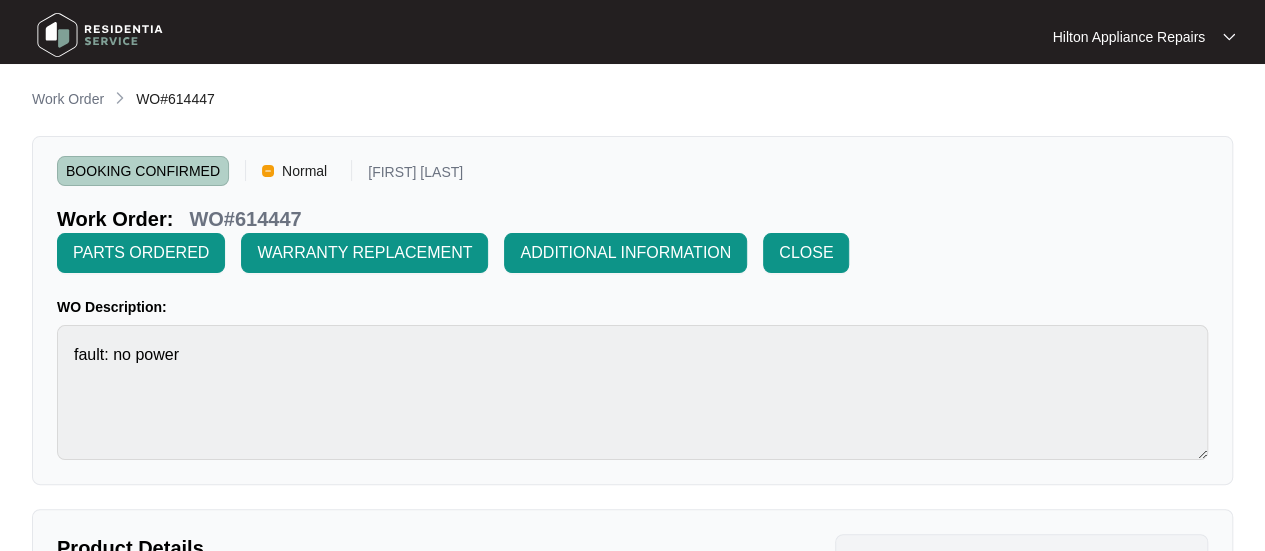 drag, startPoint x: 41, startPoint y: 104, endPoint x: 72, endPoint y: 107, distance: 31.144823 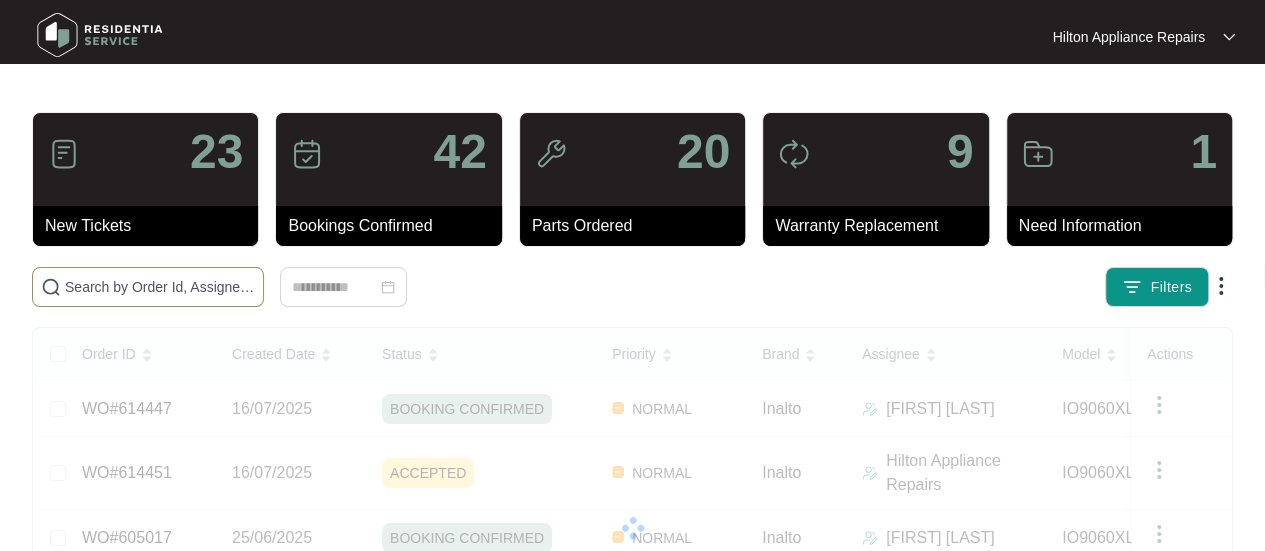 click at bounding box center (160, 287) 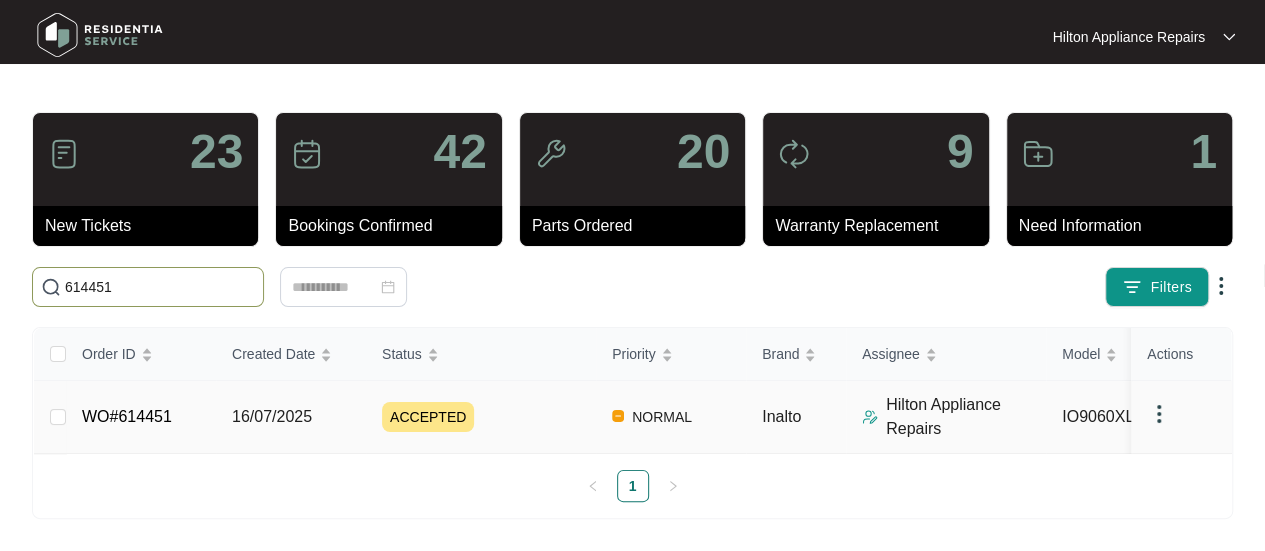 type on "614451" 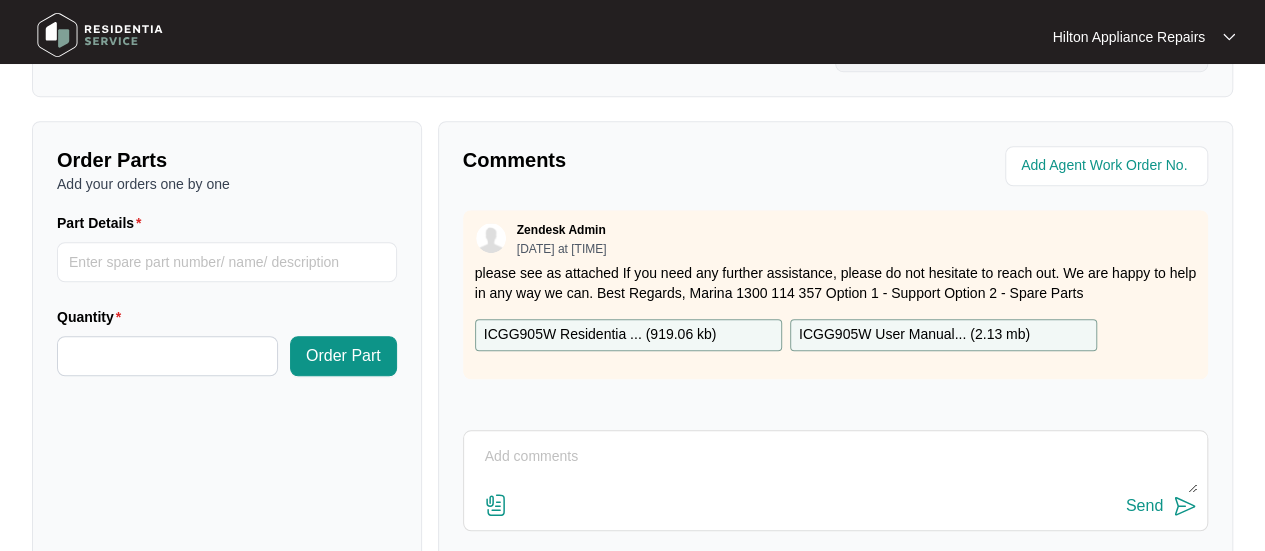 scroll, scrollTop: 791, scrollLeft: 0, axis: vertical 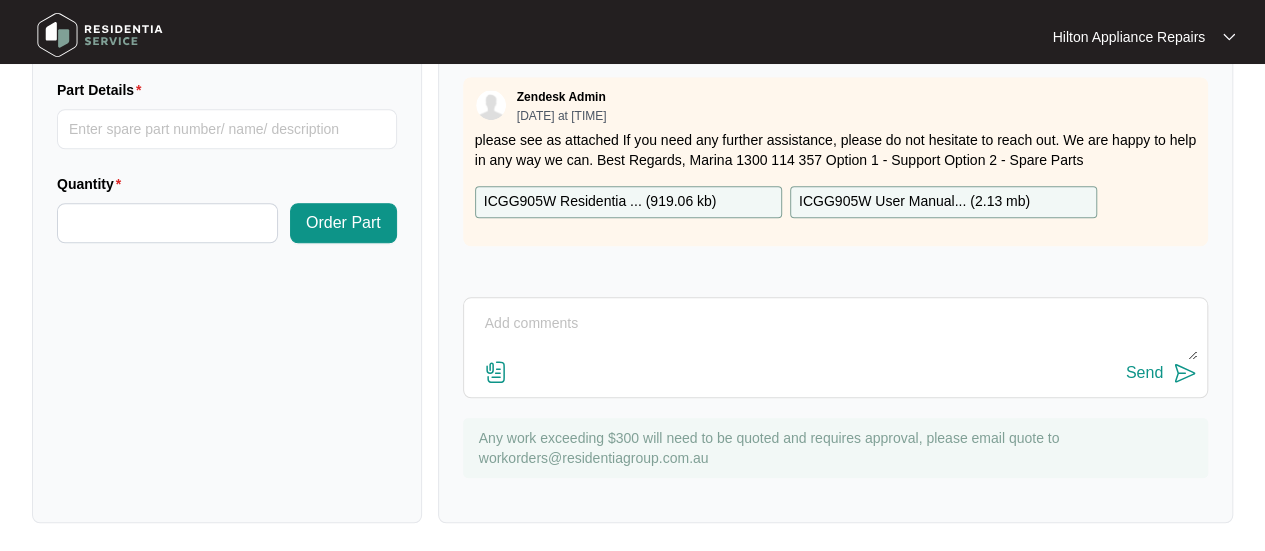 click at bounding box center [835, 334] 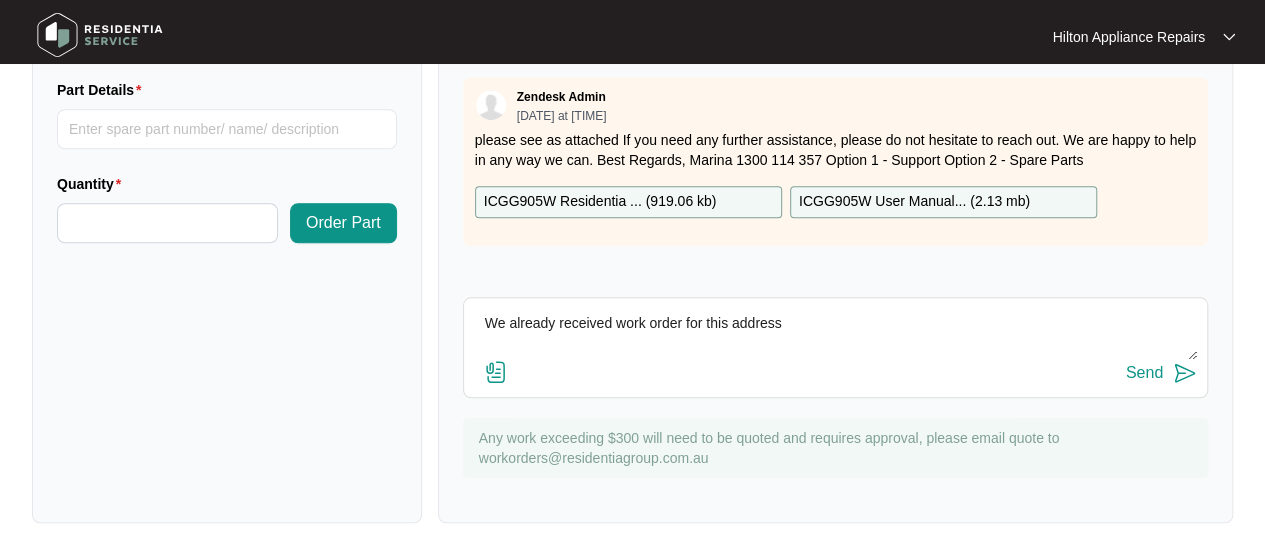 click on "We already received work order for this address" at bounding box center [835, 334] 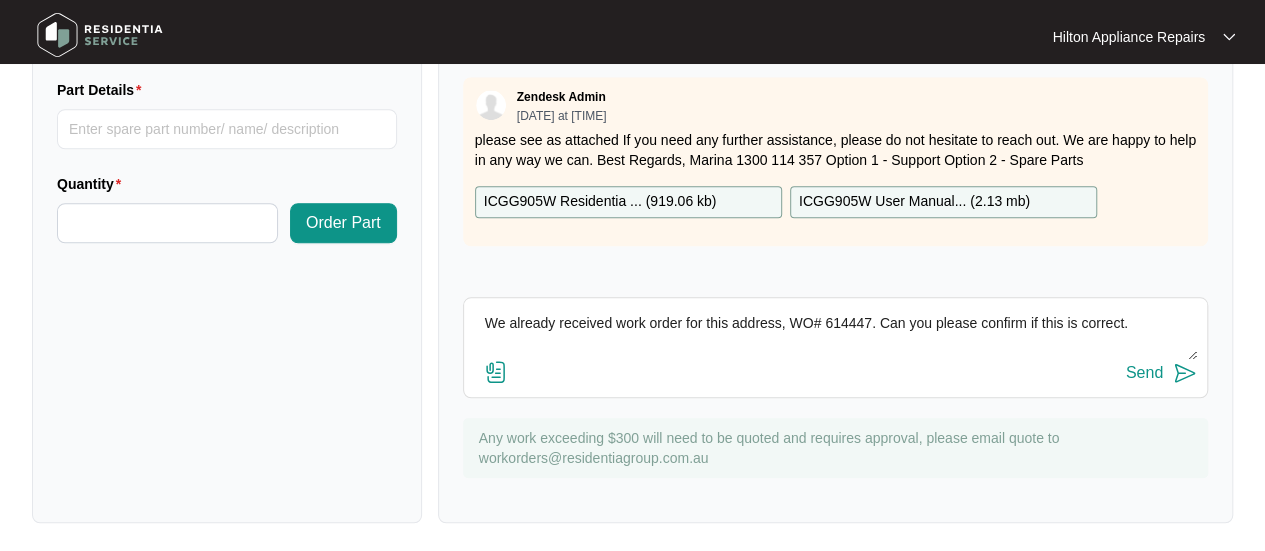 type on "We already received work order for this address, WO# 614447. Can you please confirm if this is correct." 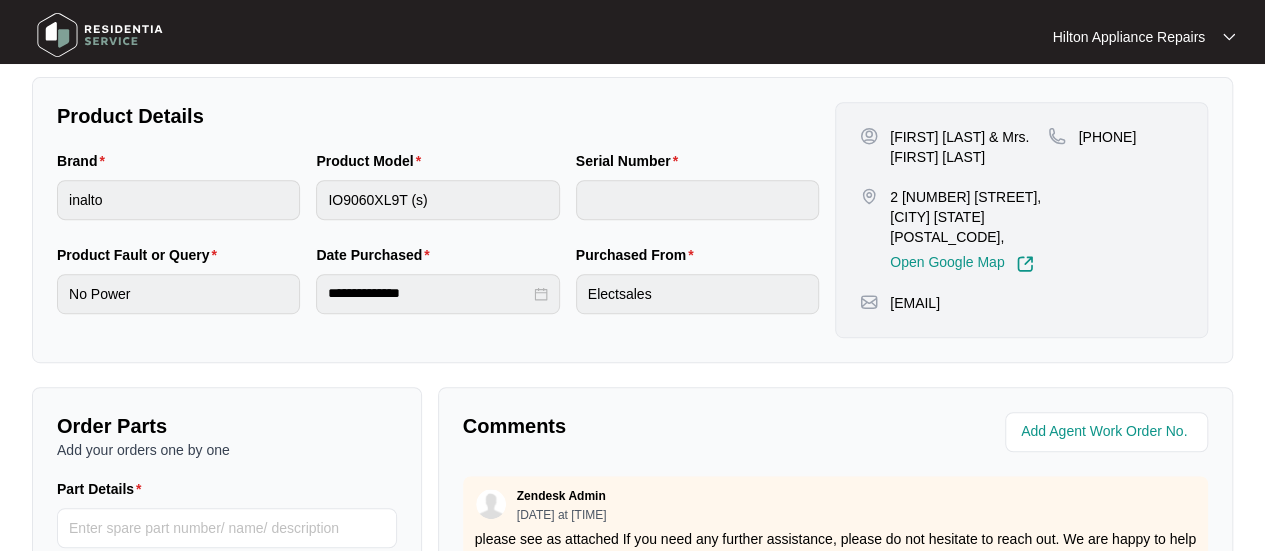 scroll, scrollTop: 0, scrollLeft: 0, axis: both 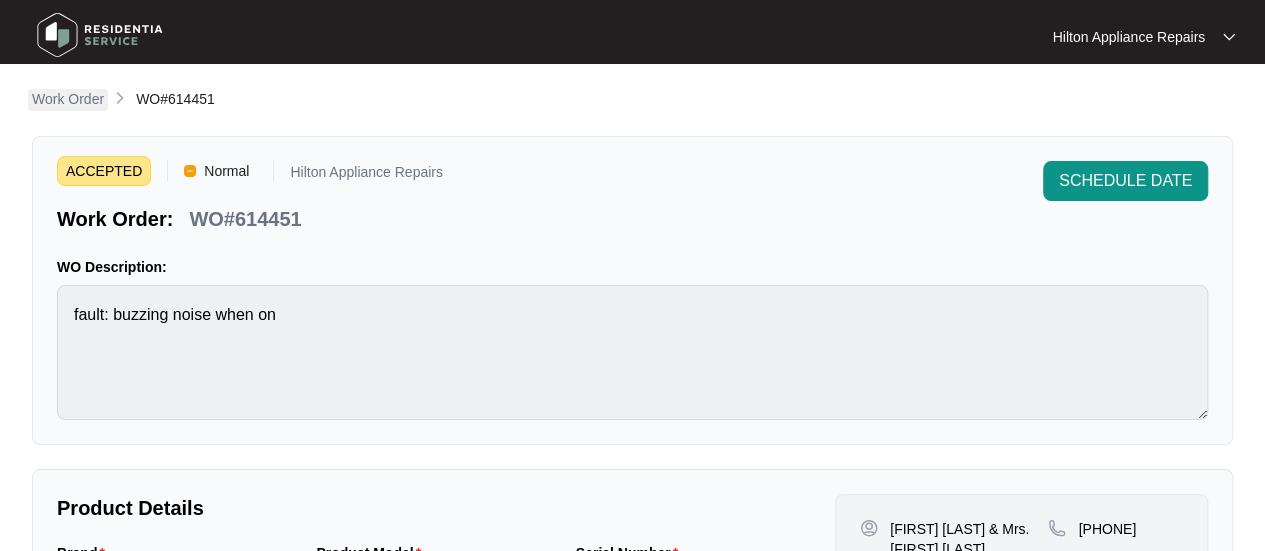 click on "Work Order" at bounding box center [68, 99] 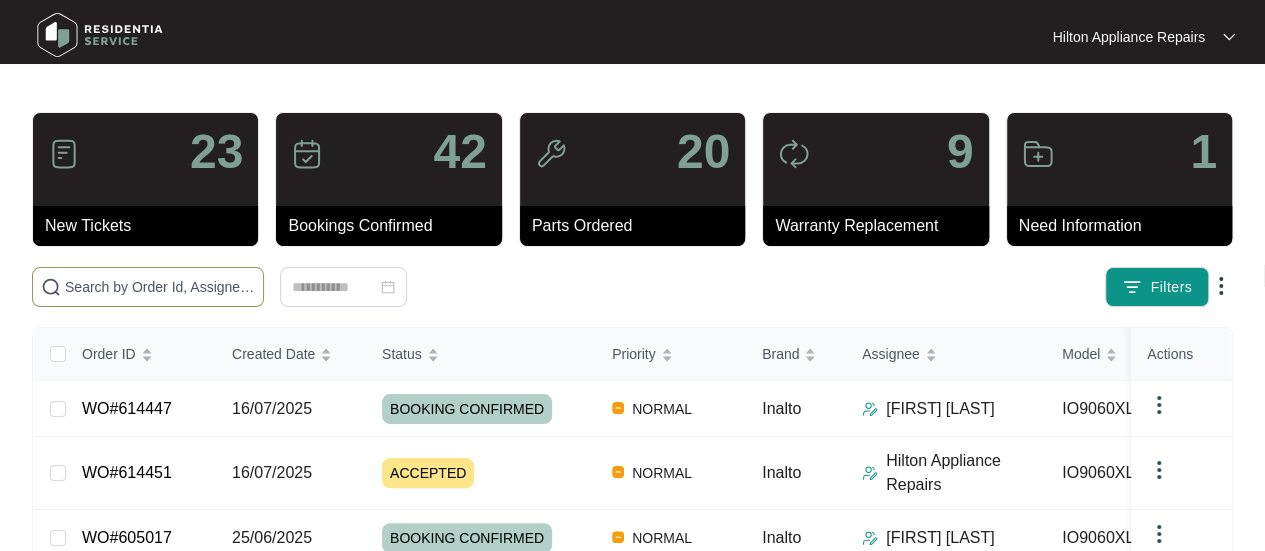 click at bounding box center (160, 287) 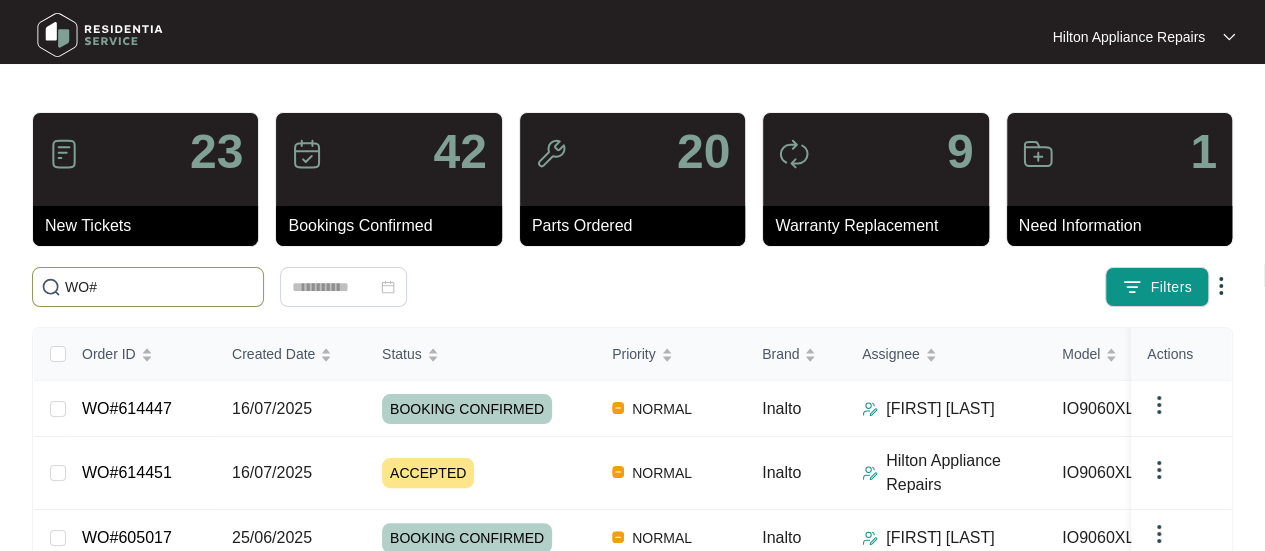paste on "614504" 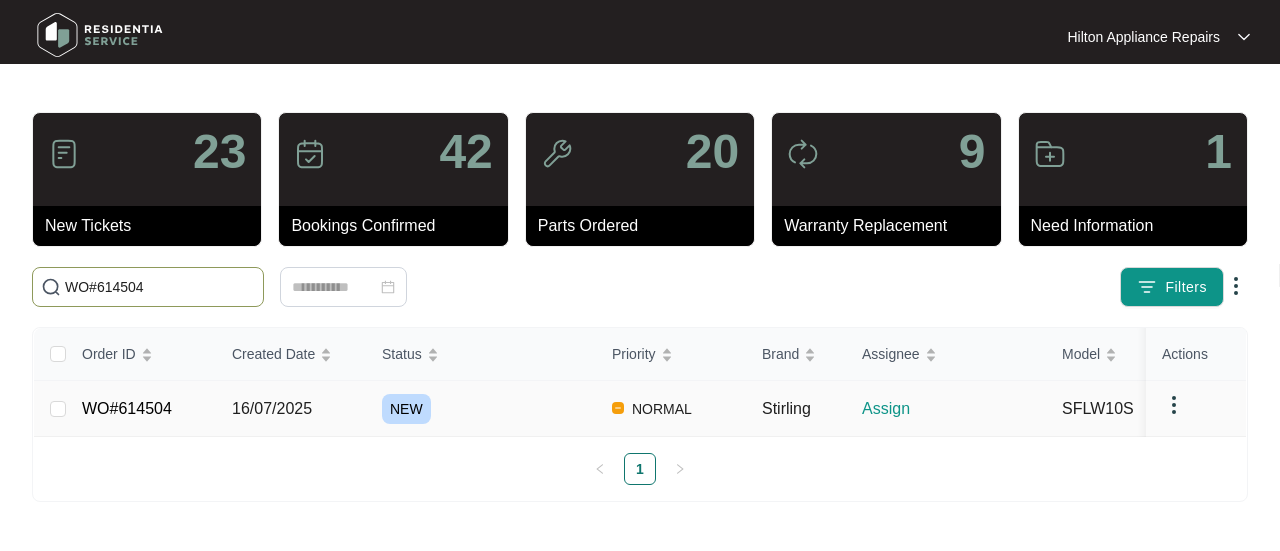 type on "WO#614504" 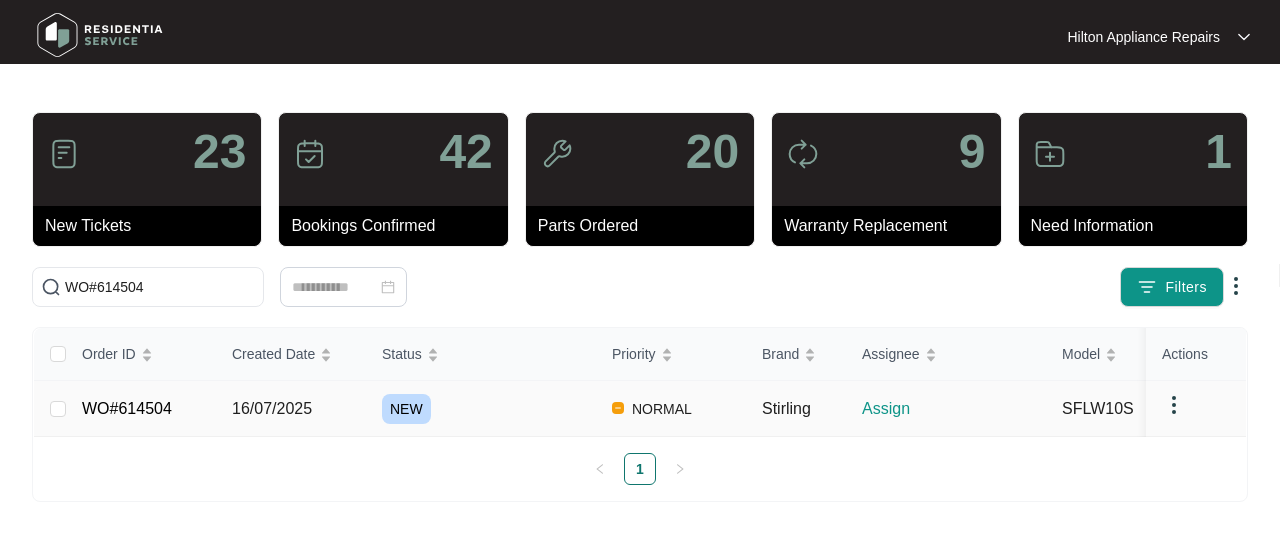 click on "16/07/2025" at bounding box center (272, 408) 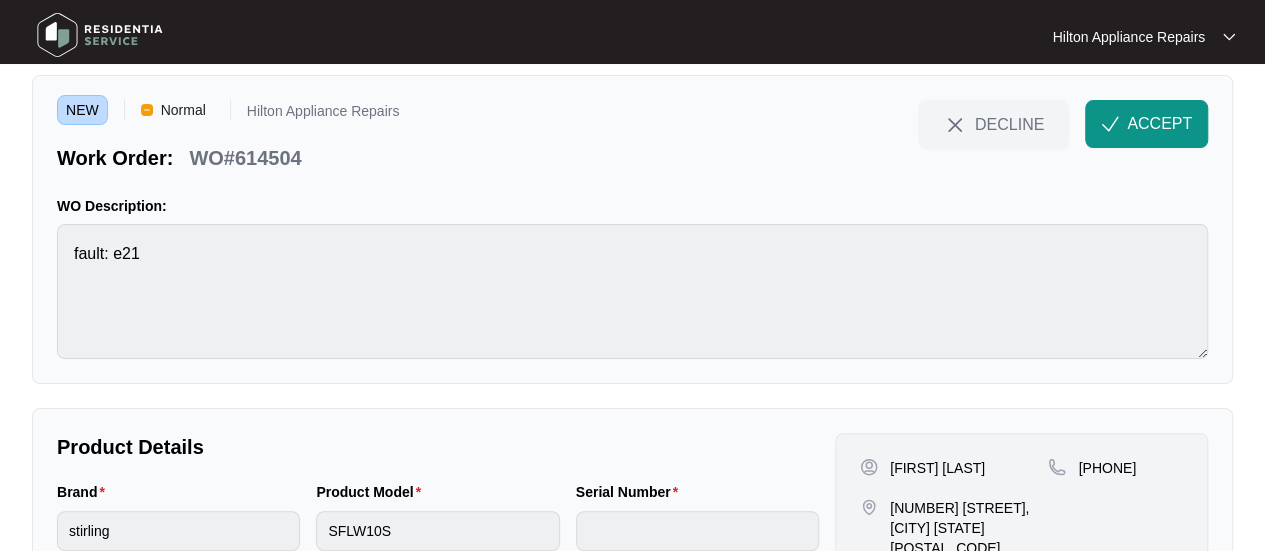 scroll, scrollTop: 0, scrollLeft: 0, axis: both 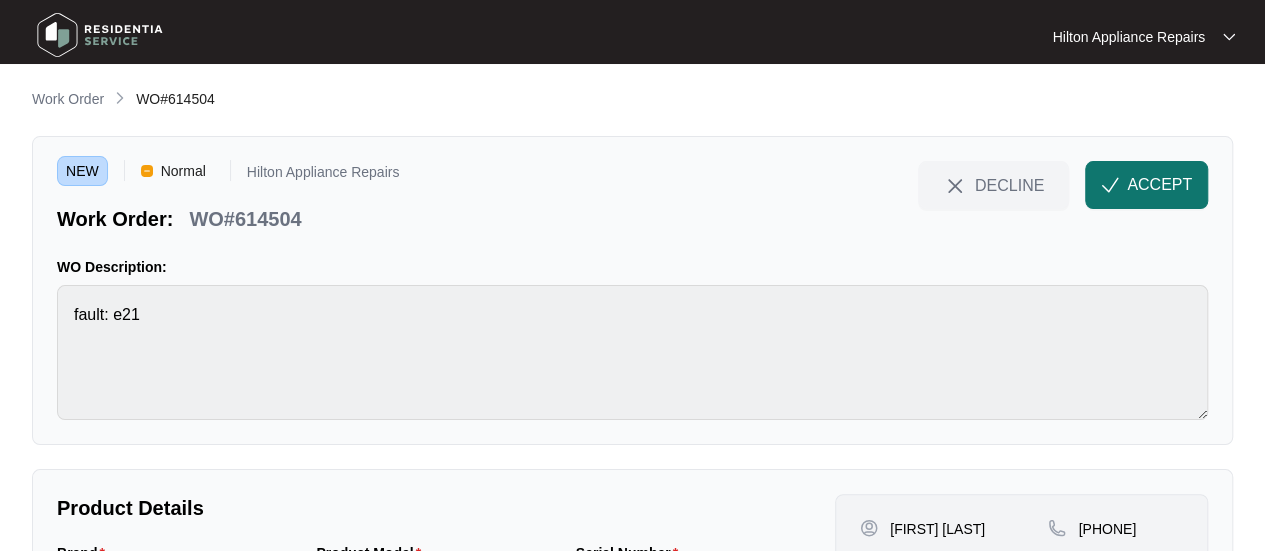 click on "ACCEPT" at bounding box center [1159, 185] 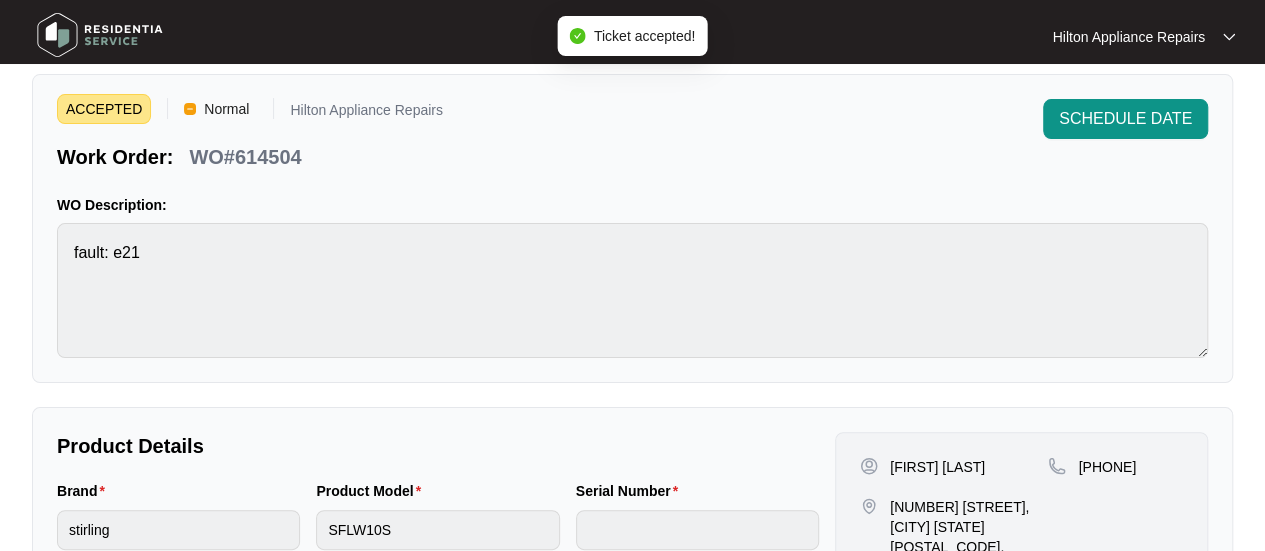 scroll, scrollTop: 300, scrollLeft: 0, axis: vertical 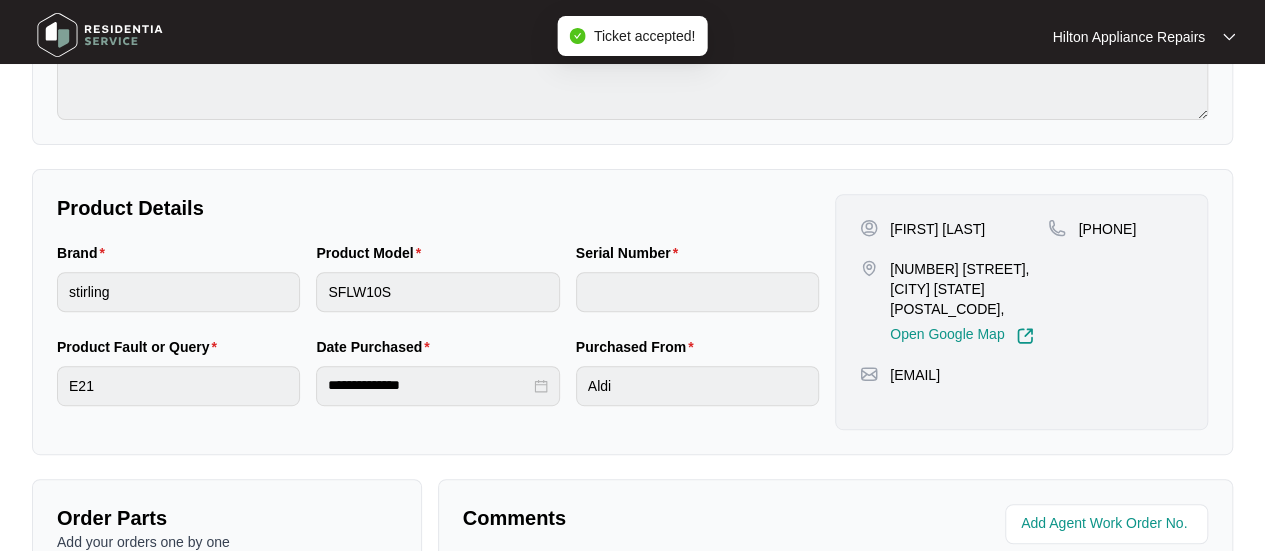 click on "Brand stirling Product Model SFLW10S Serial Number" at bounding box center [438, 289] 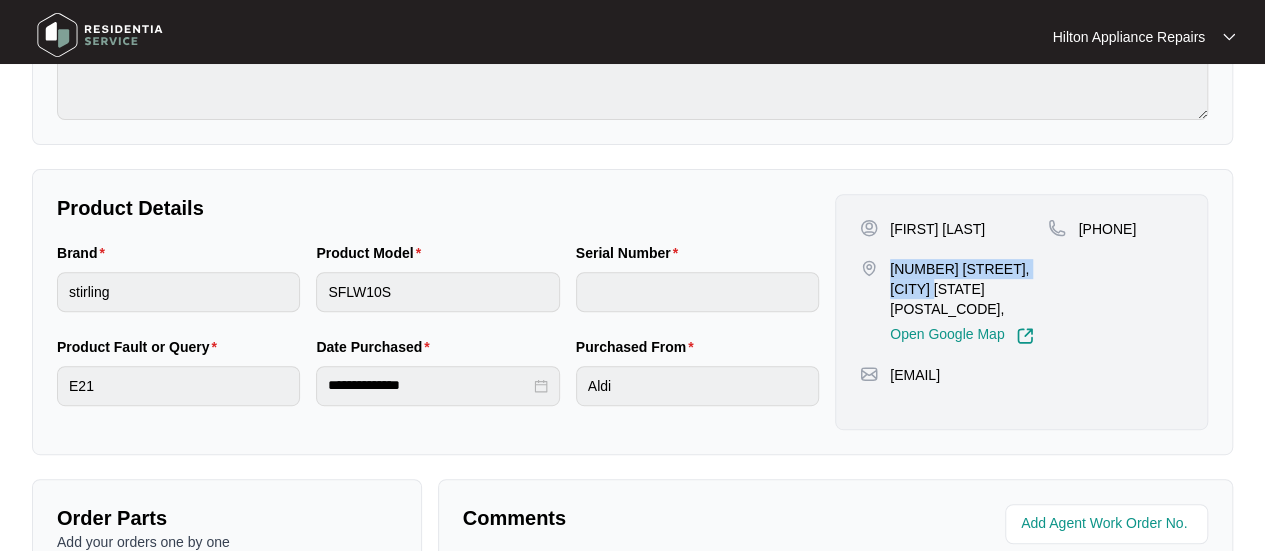 drag, startPoint x: 943, startPoint y: 283, endPoint x: 889, endPoint y: 267, distance: 56.32051 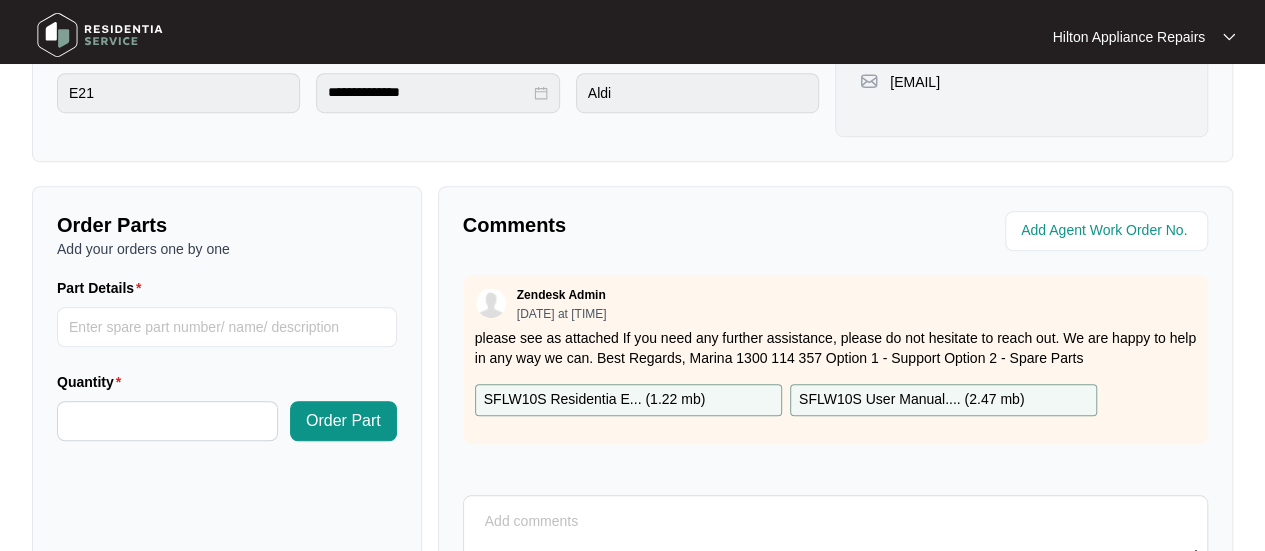 scroll, scrollTop: 200, scrollLeft: 0, axis: vertical 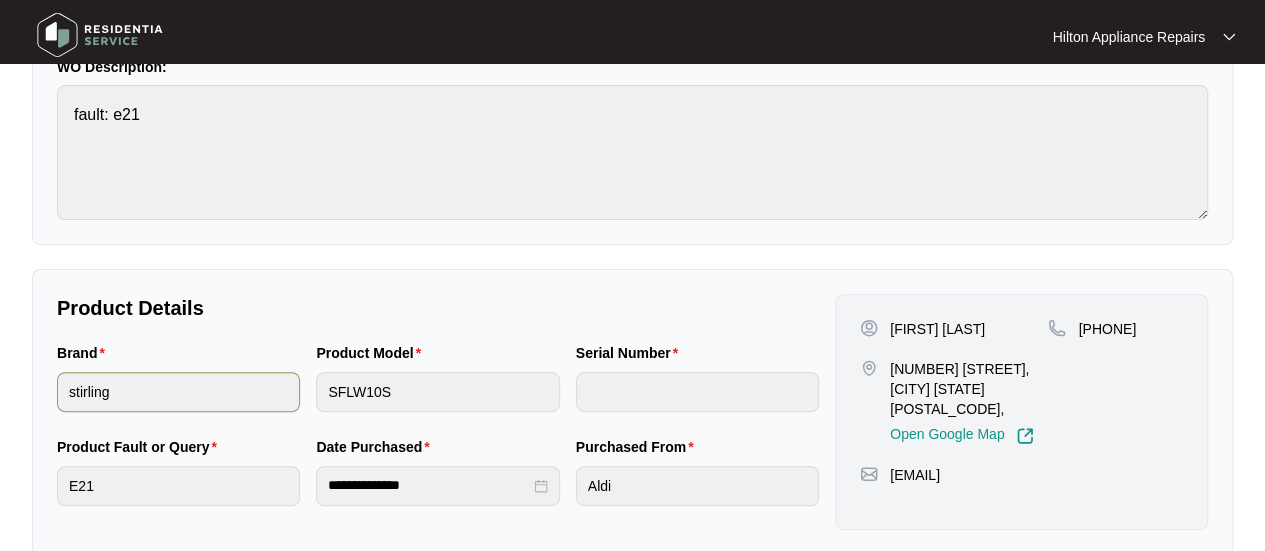 click on "Brand stirling Product Model SFLW10S Serial Number" at bounding box center [438, 389] 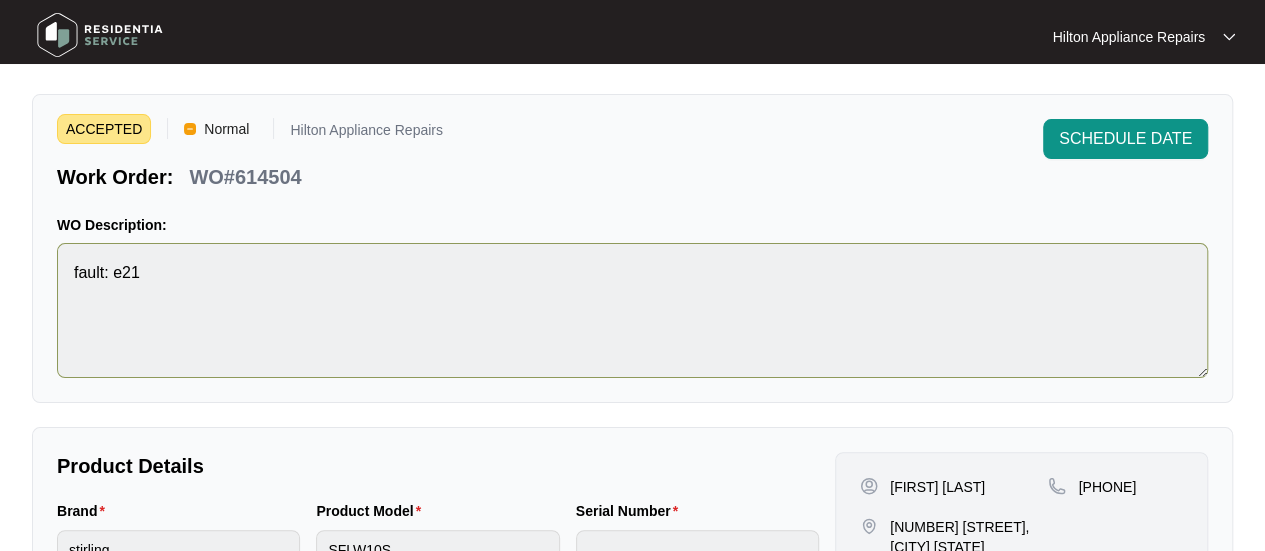 scroll, scrollTop: 0, scrollLeft: 0, axis: both 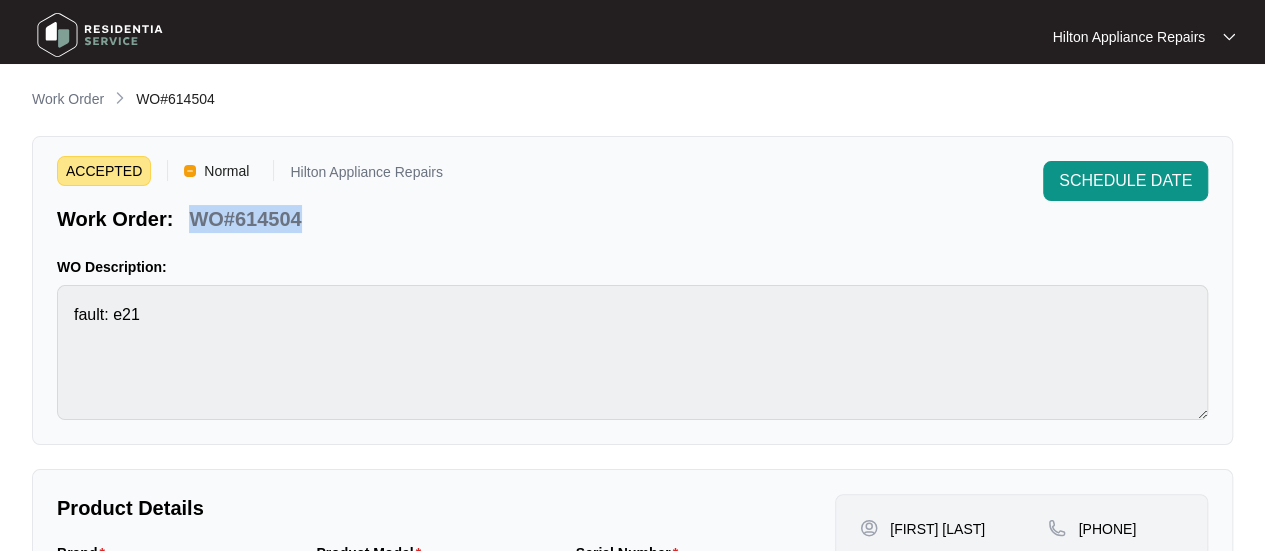 drag, startPoint x: 318, startPoint y: 218, endPoint x: 189, endPoint y: 215, distance: 129.03488 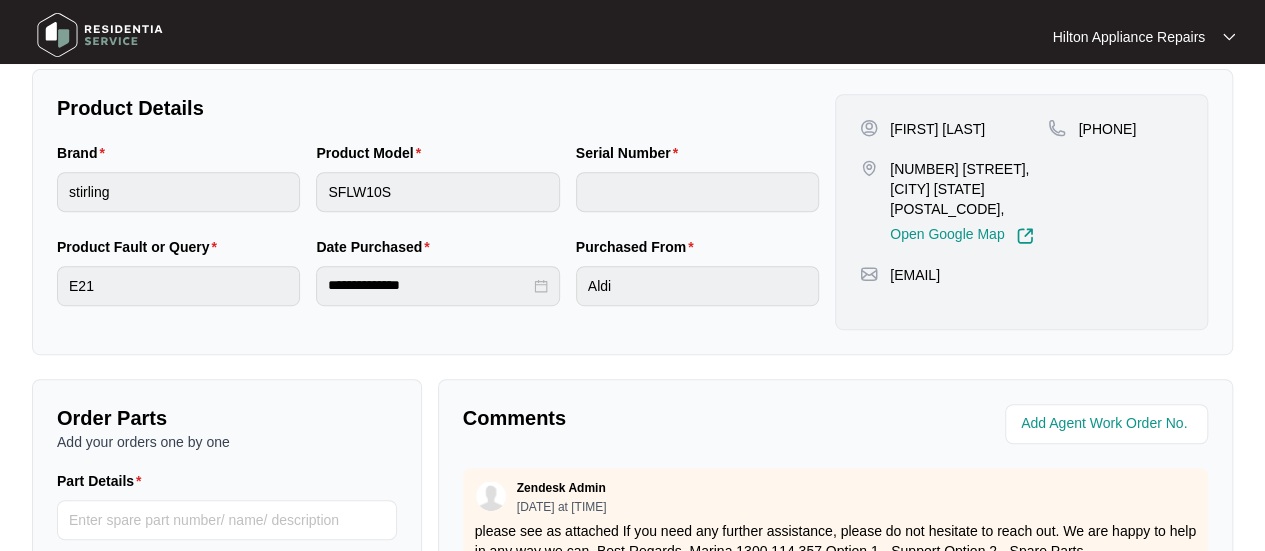 scroll, scrollTop: 791, scrollLeft: 0, axis: vertical 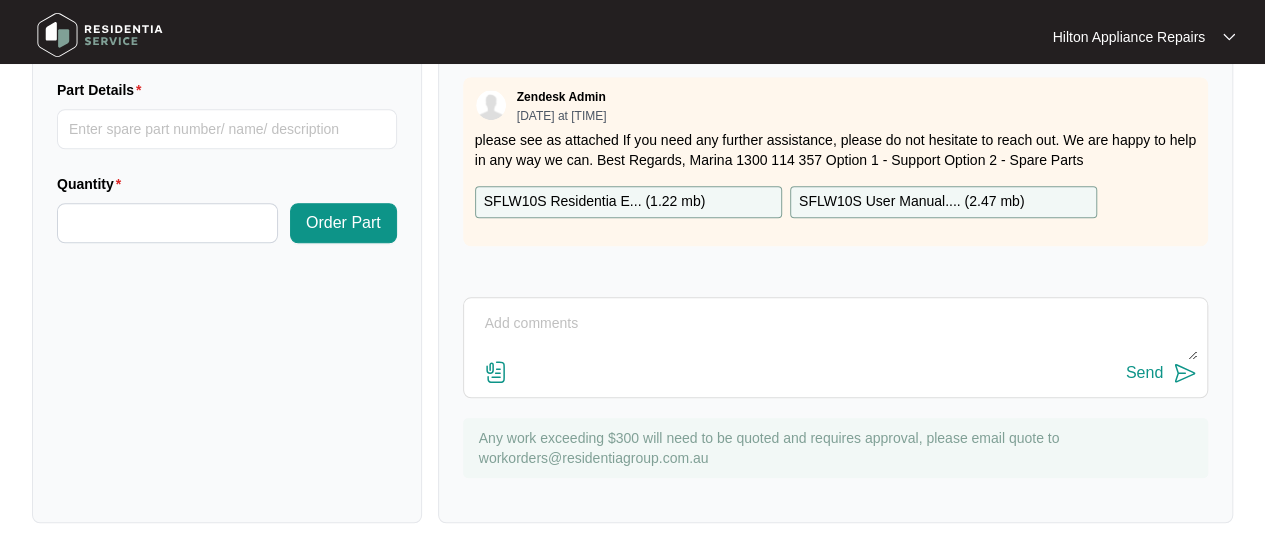 click at bounding box center [835, 334] 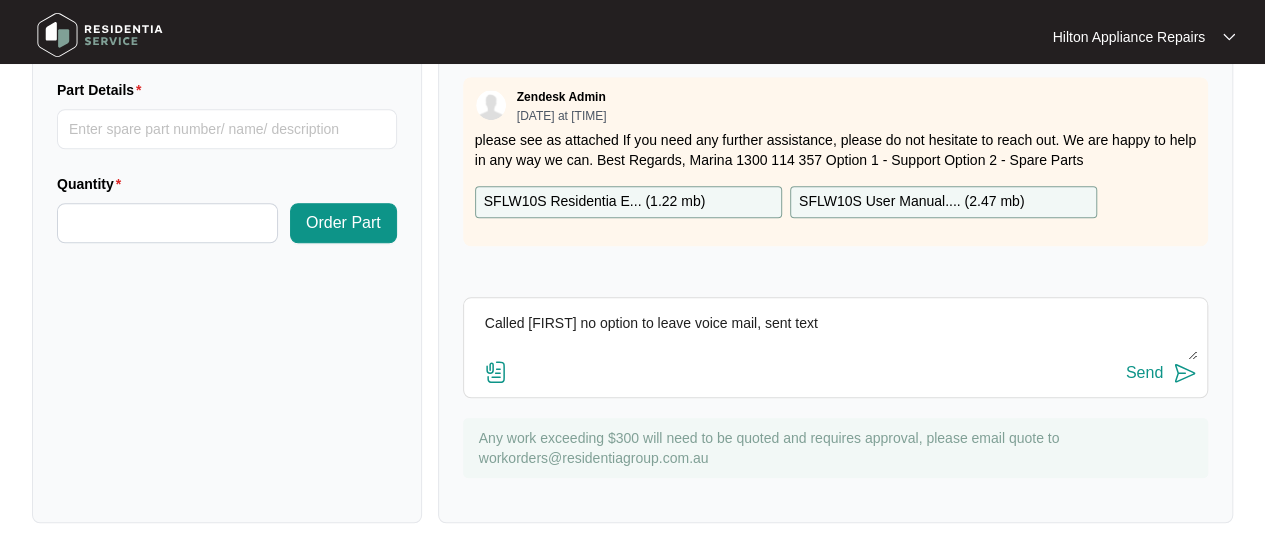 type on "Called Brent no option to leave voice mail, sent text" 